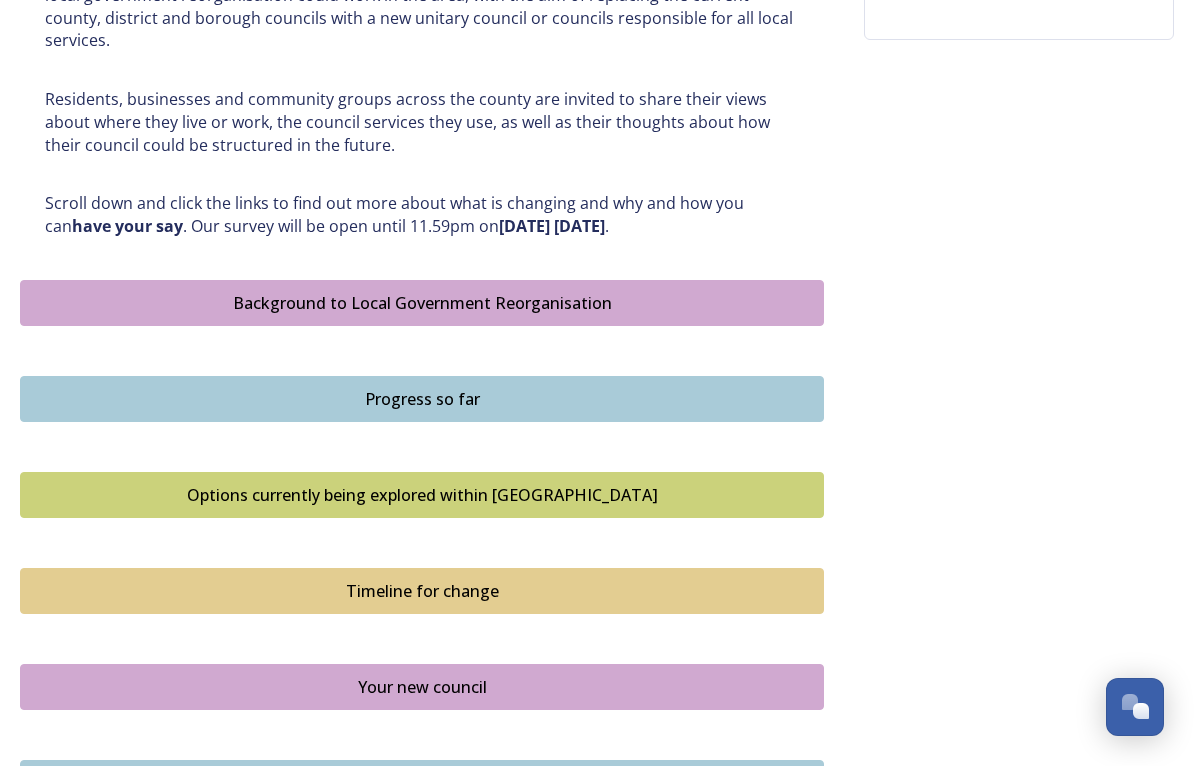 scroll, scrollTop: 967, scrollLeft: 0, axis: vertical 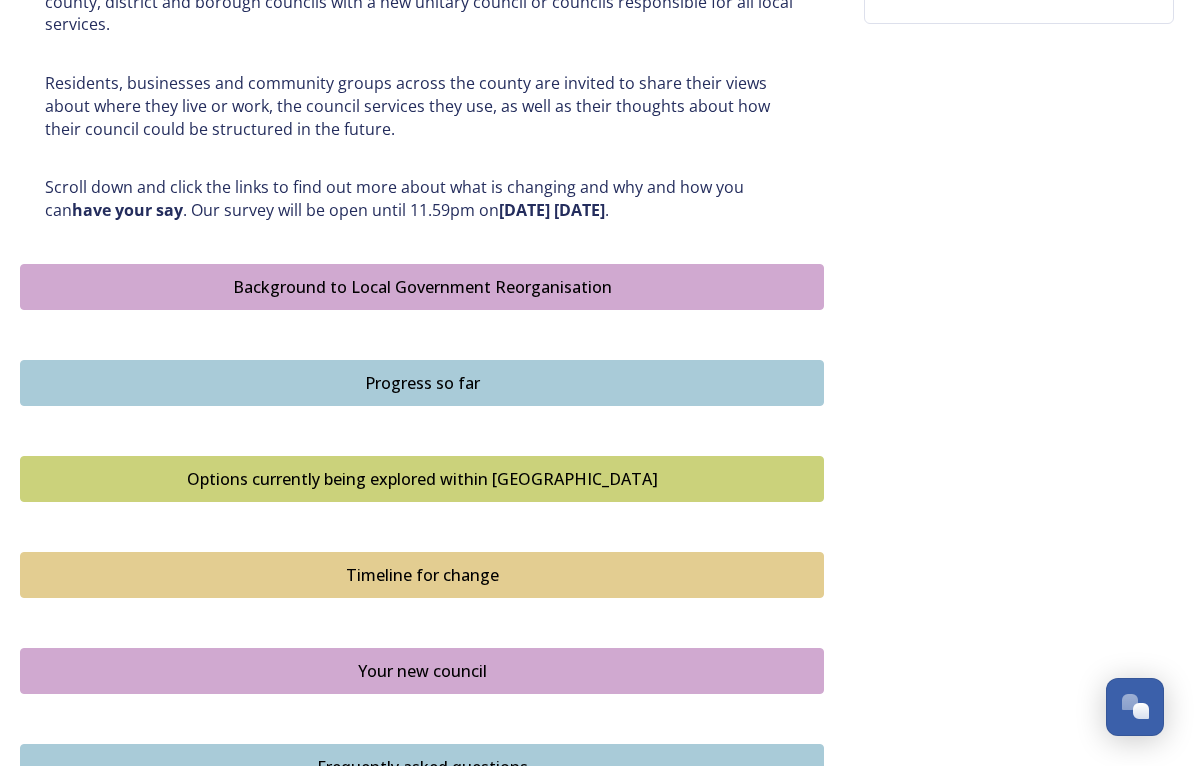 click on "Progress so far" at bounding box center [422, 383] 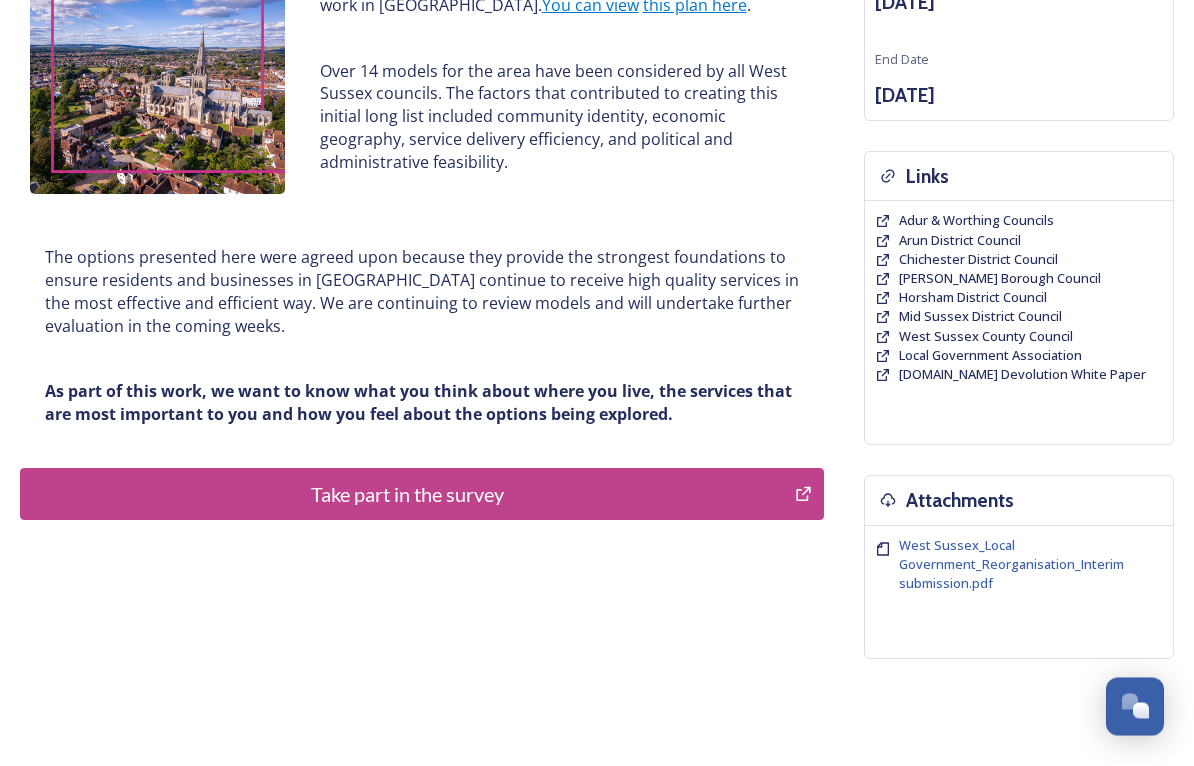 scroll, scrollTop: 332, scrollLeft: 0, axis: vertical 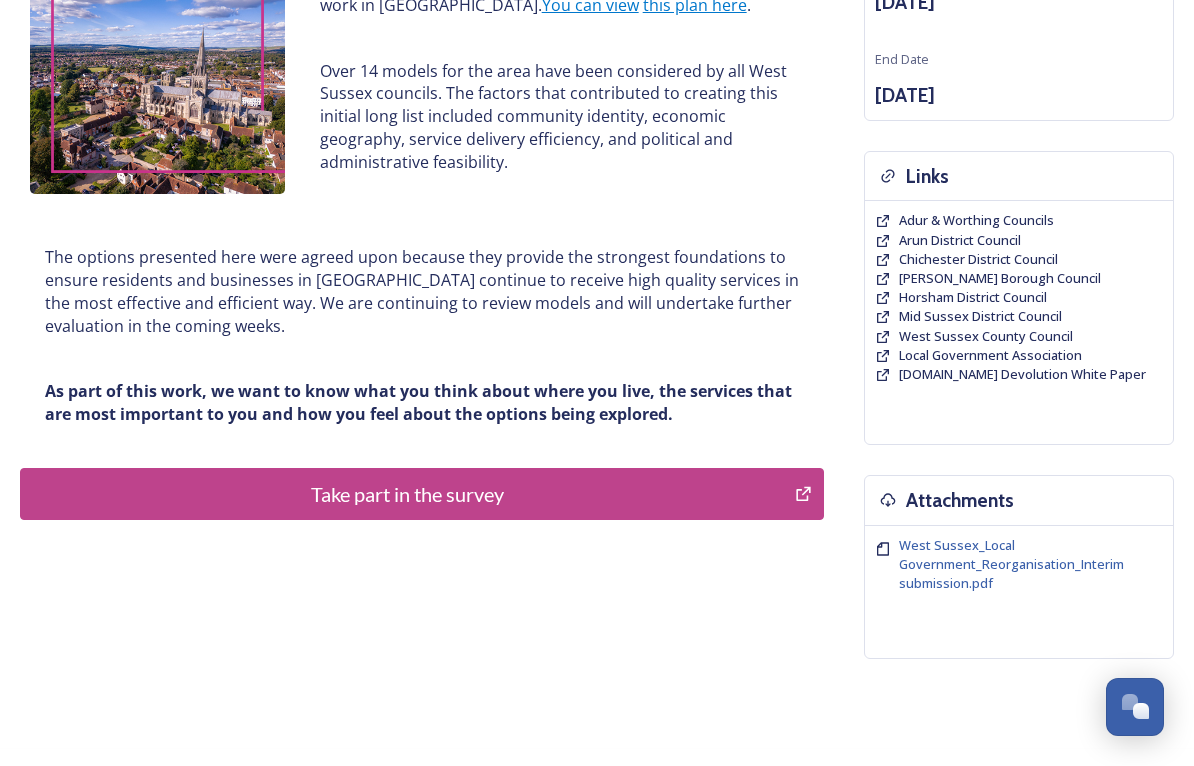 click on "Horsham District Council" at bounding box center (973, 297) 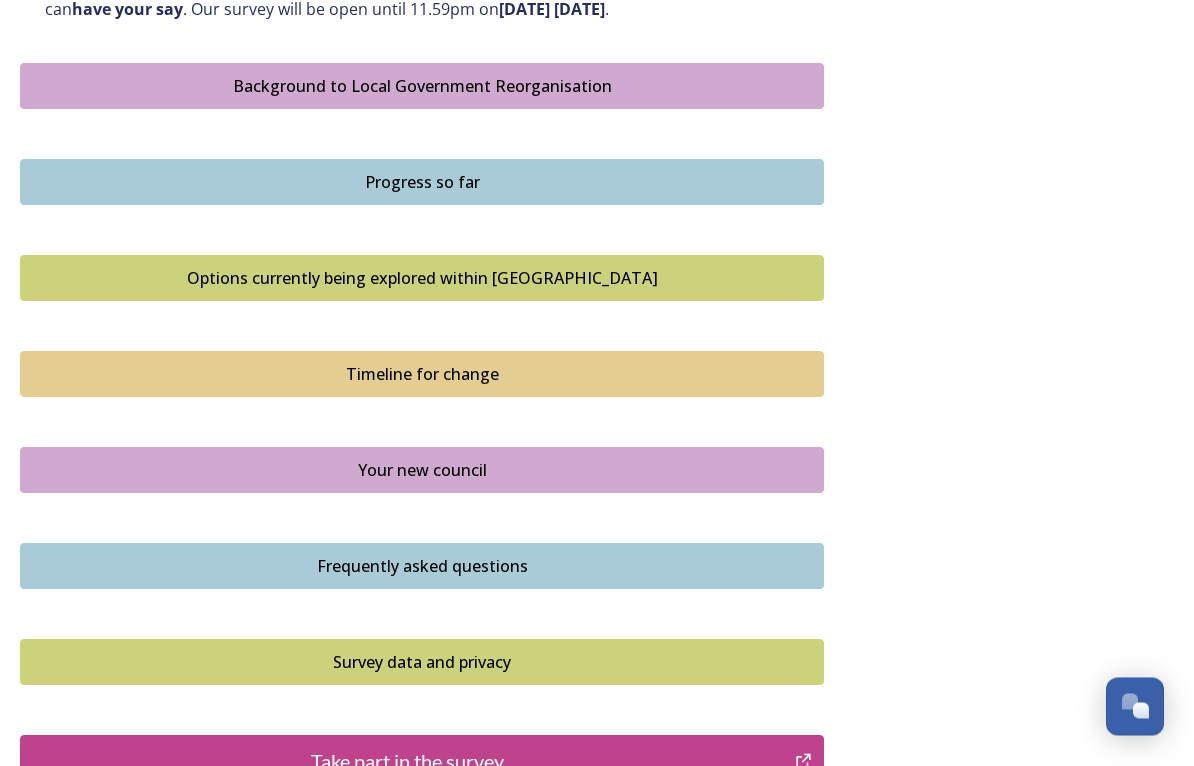 scroll, scrollTop: 1168, scrollLeft: 0, axis: vertical 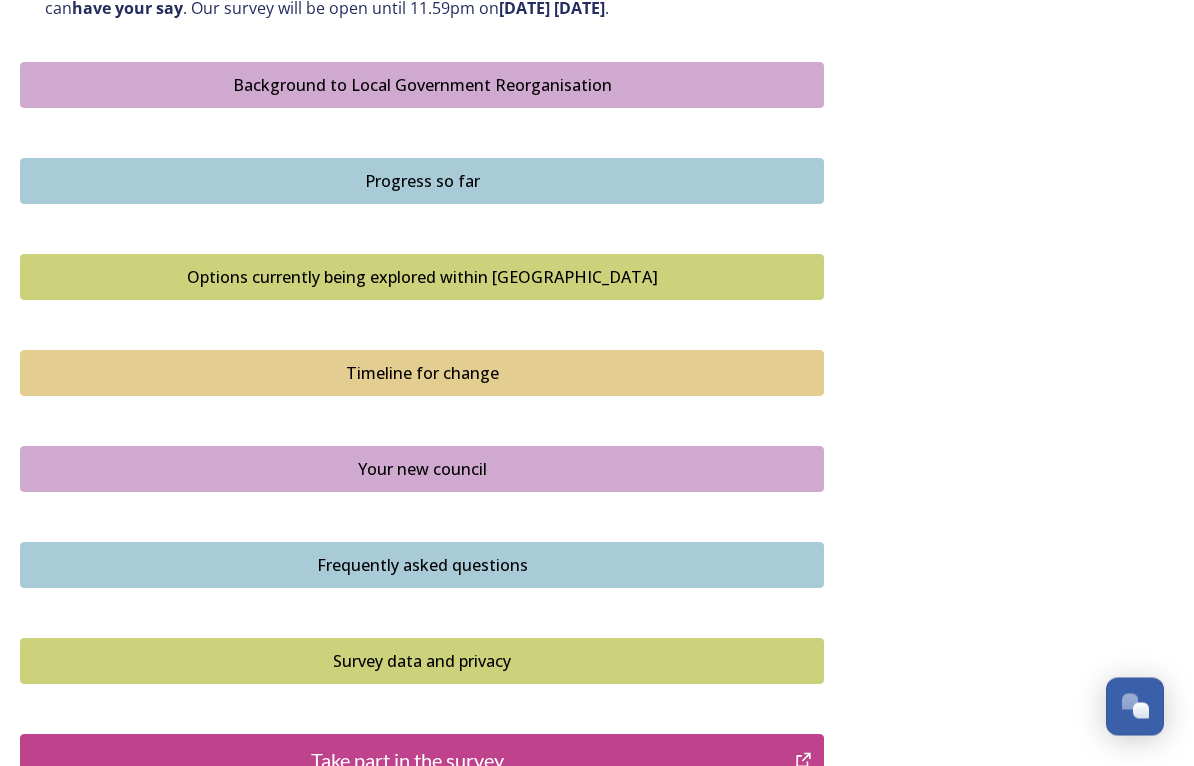 click on "Your new council" at bounding box center [422, 470] 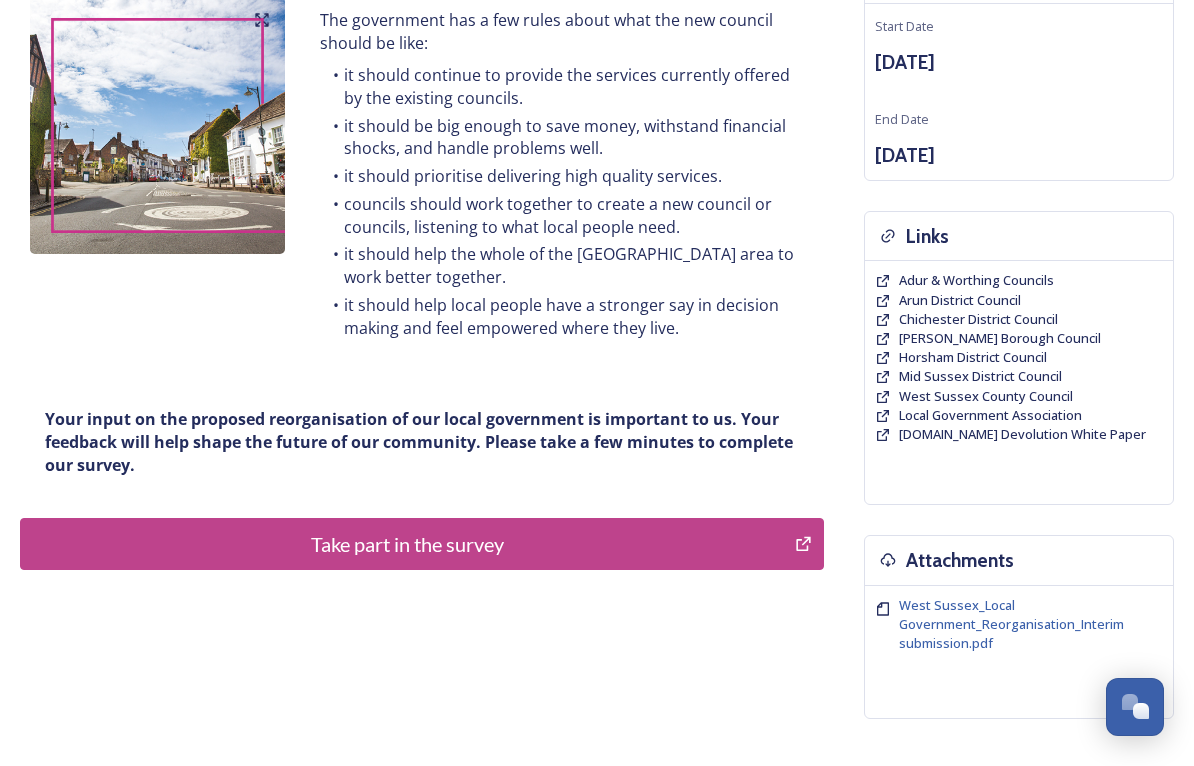 scroll, scrollTop: 271, scrollLeft: 0, axis: vertical 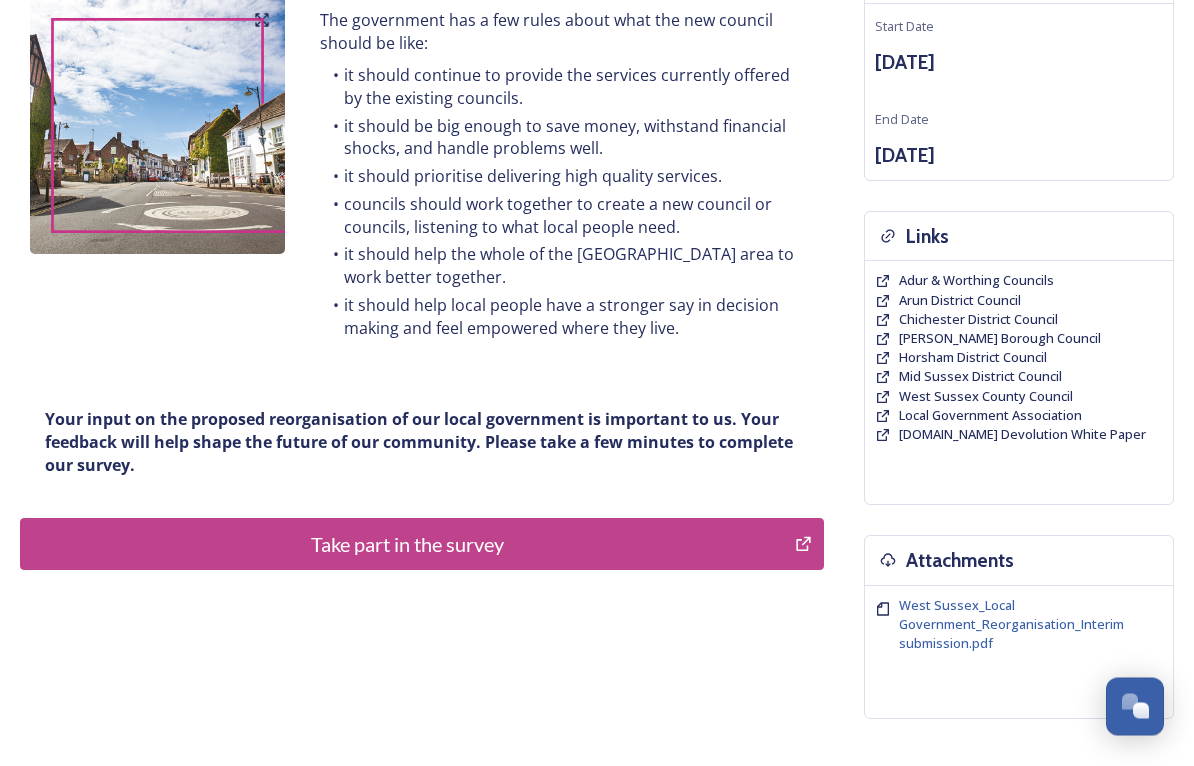 click on "Take part in the survey" at bounding box center [407, 545] 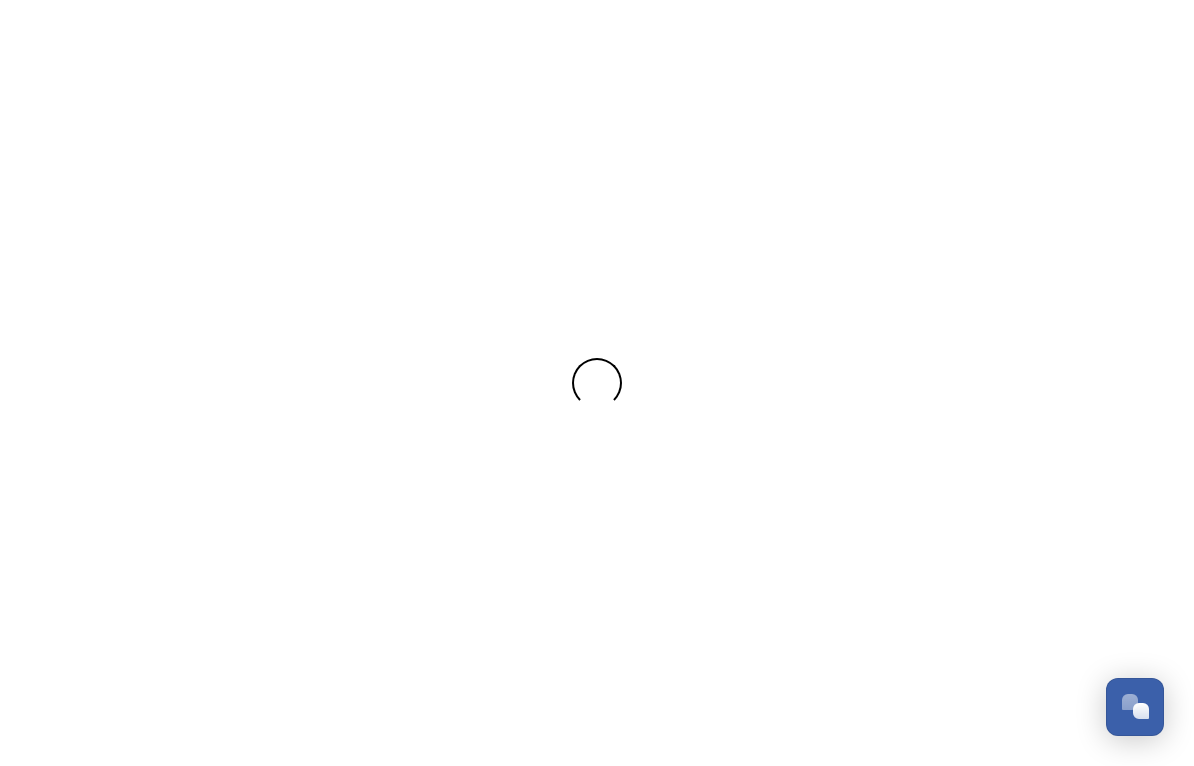 scroll, scrollTop: 0, scrollLeft: 0, axis: both 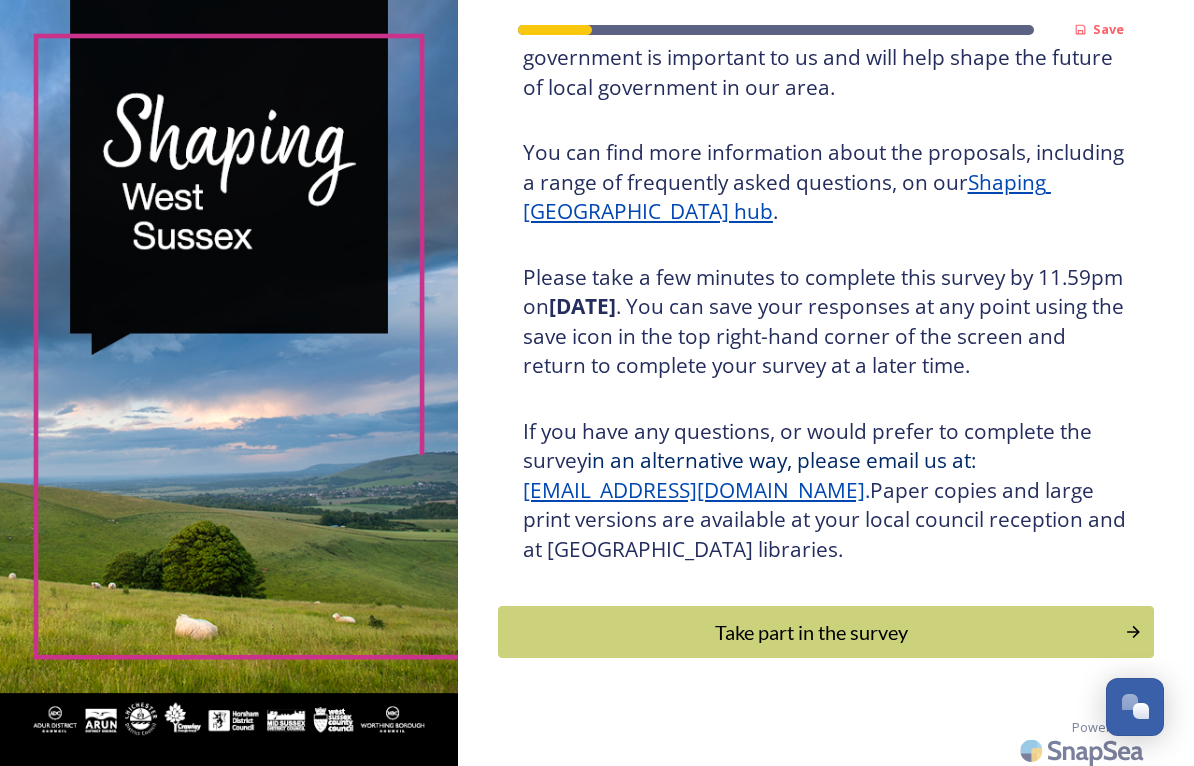 click on "Take part in the survey" at bounding box center (811, 632) 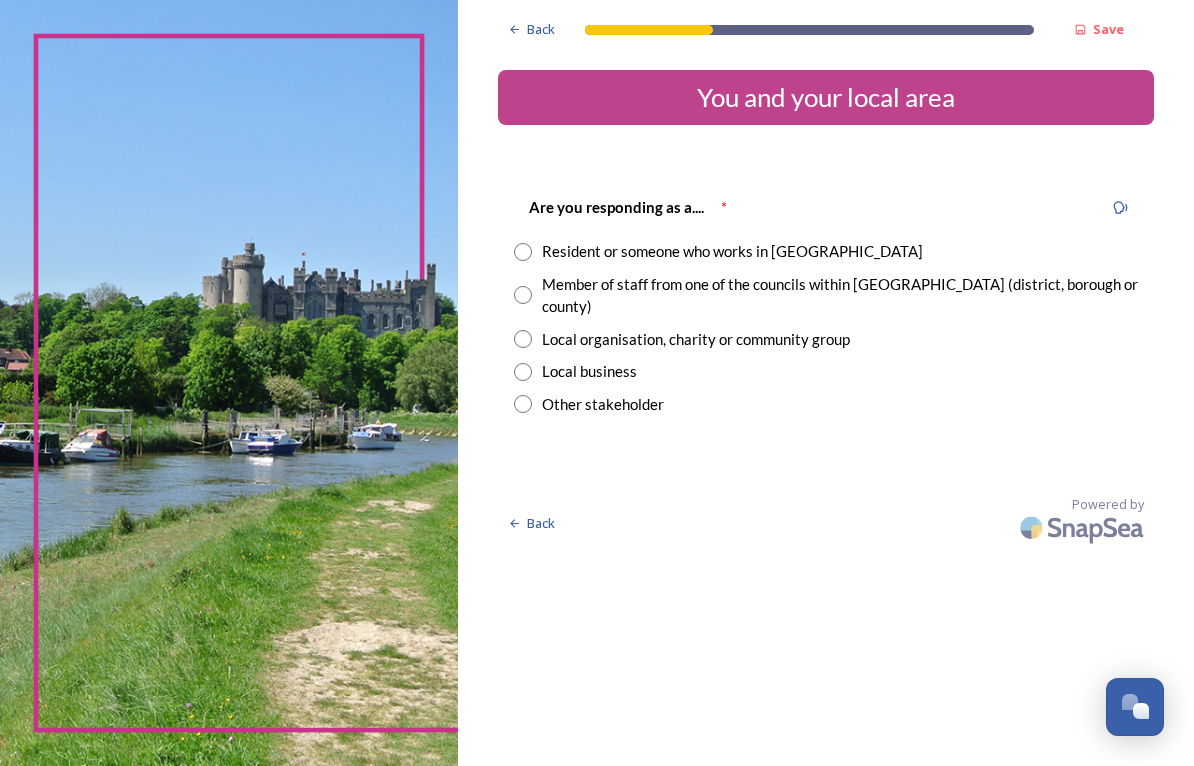 click at bounding box center [229, 383] 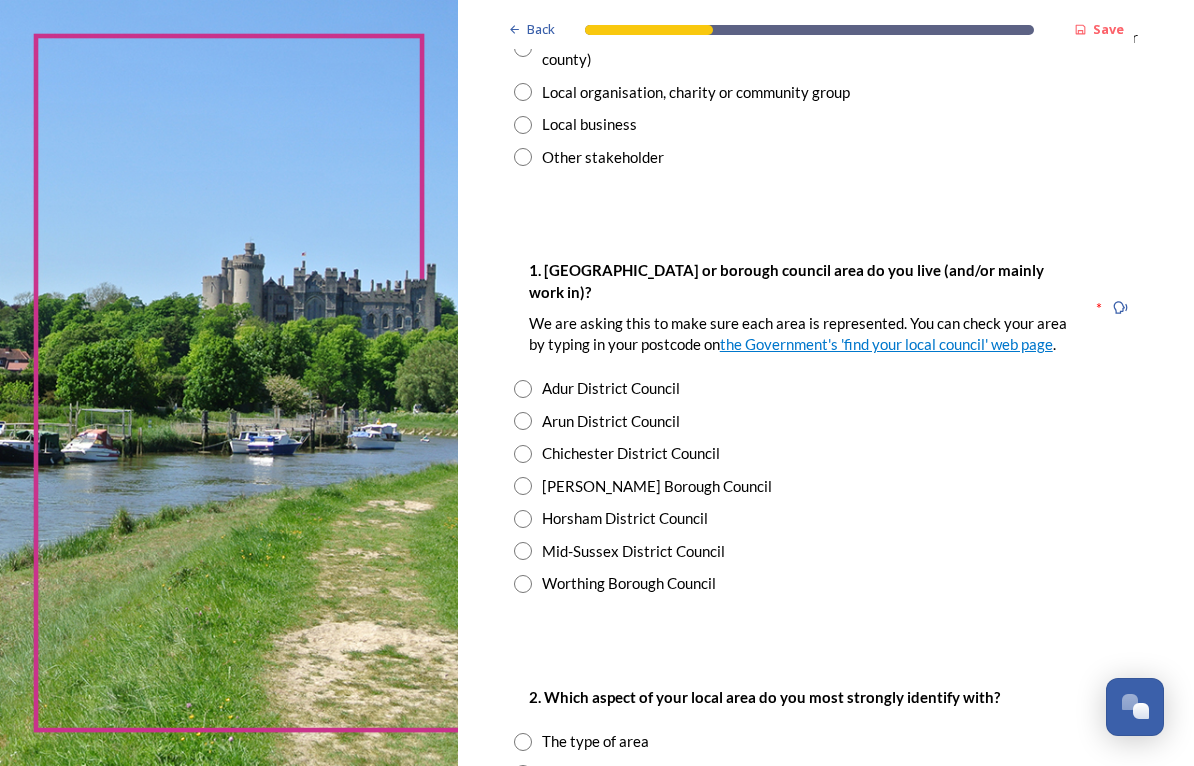 scroll, scrollTop: 248, scrollLeft: 0, axis: vertical 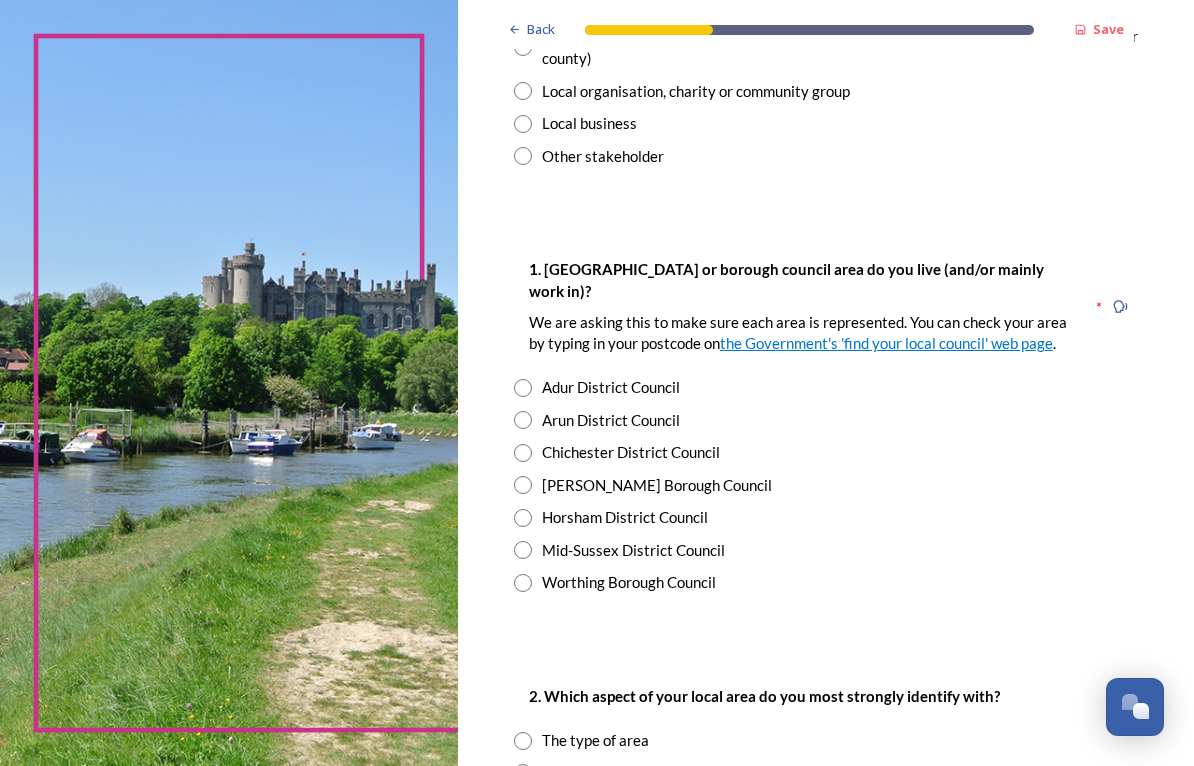 click on "Horsham District Council" at bounding box center [625, 517] 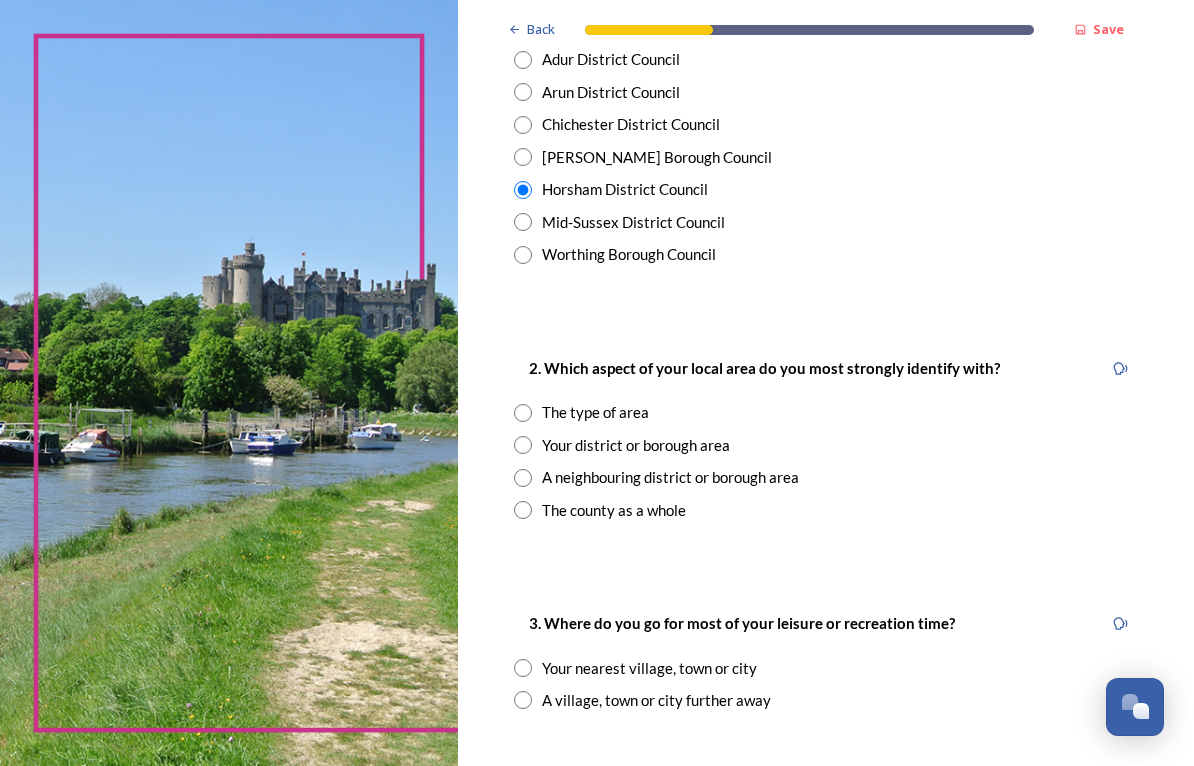 scroll, scrollTop: 576, scrollLeft: 0, axis: vertical 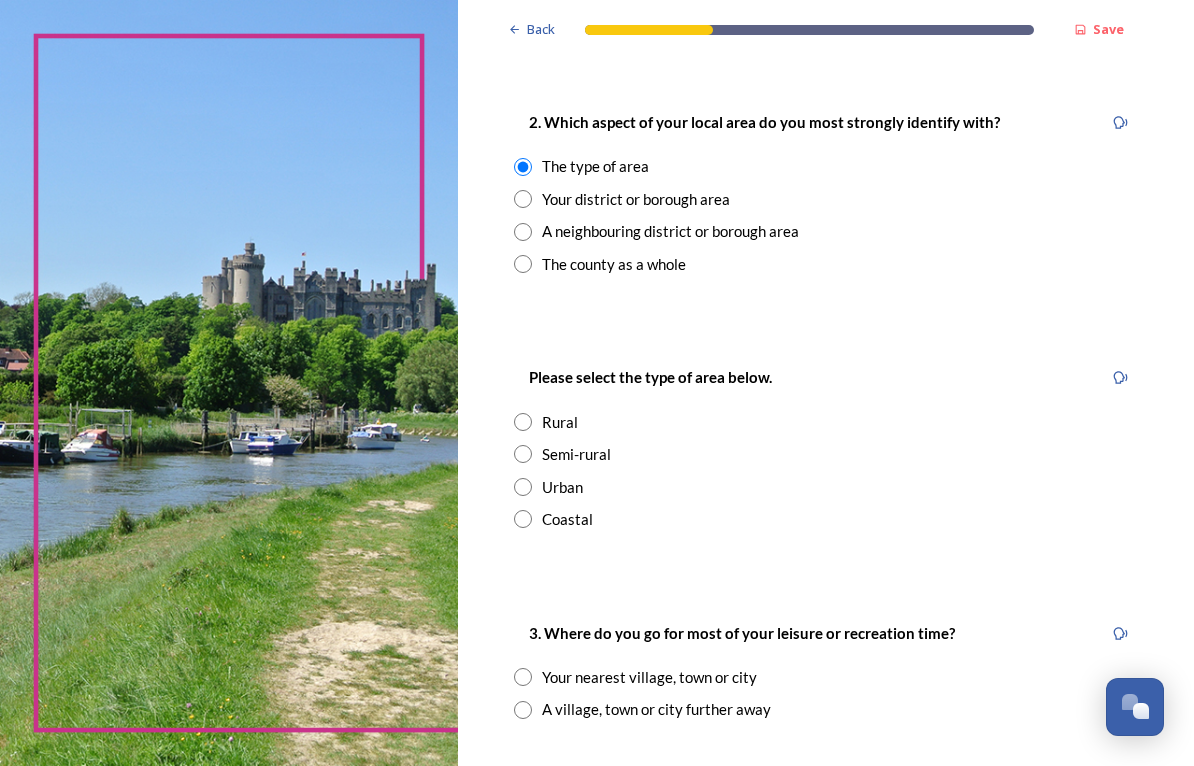 click on "Semi-rural" at bounding box center (576, 454) 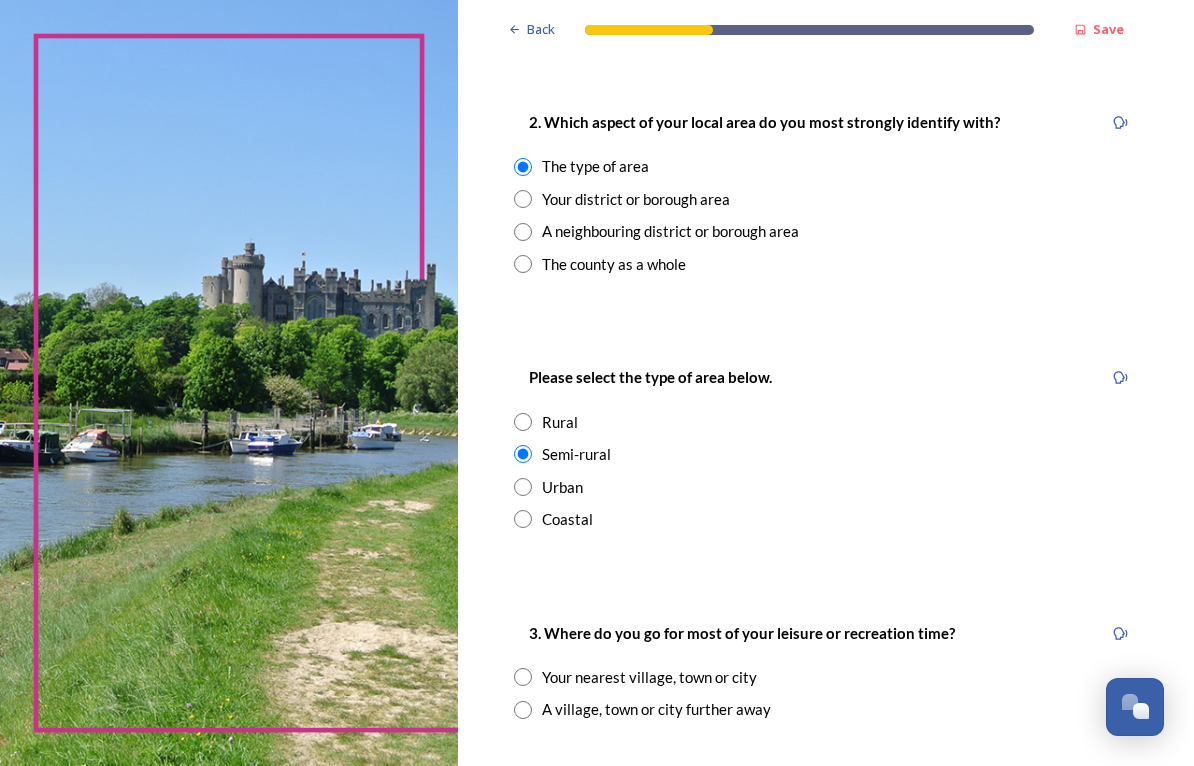click at bounding box center (523, 422) 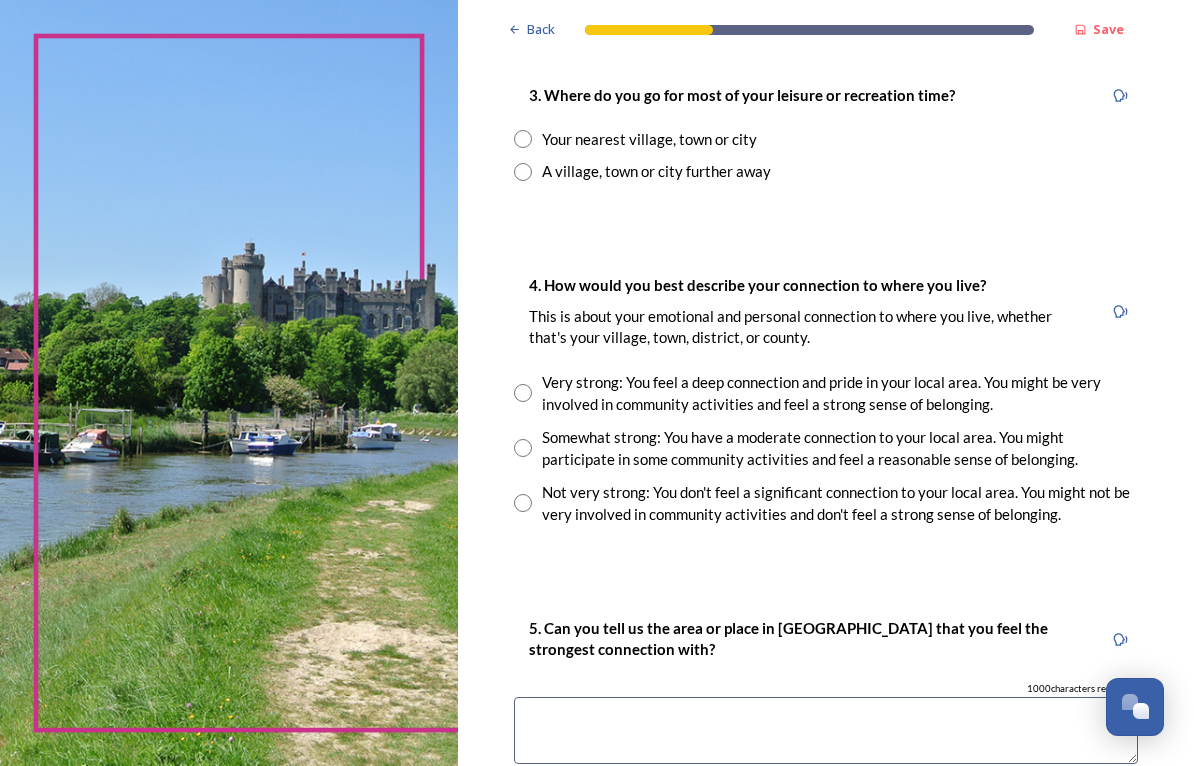 scroll, scrollTop: 1360, scrollLeft: 0, axis: vertical 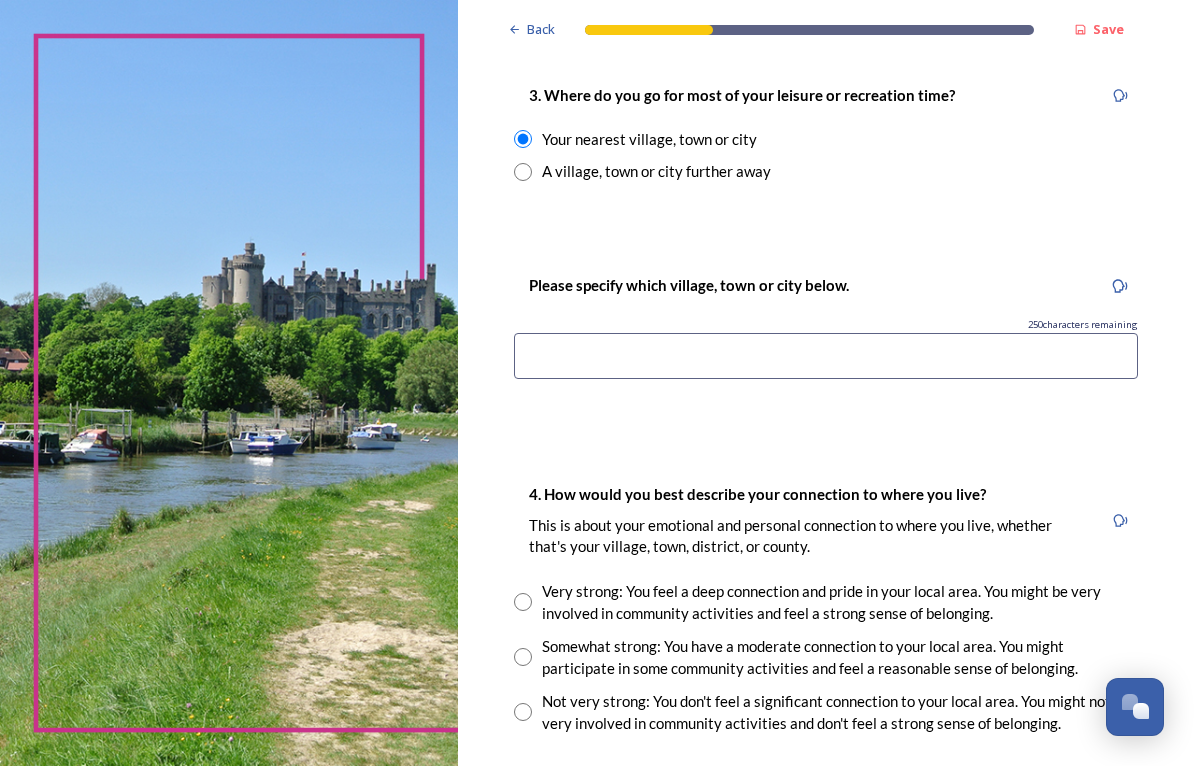 click at bounding box center (826, 356) 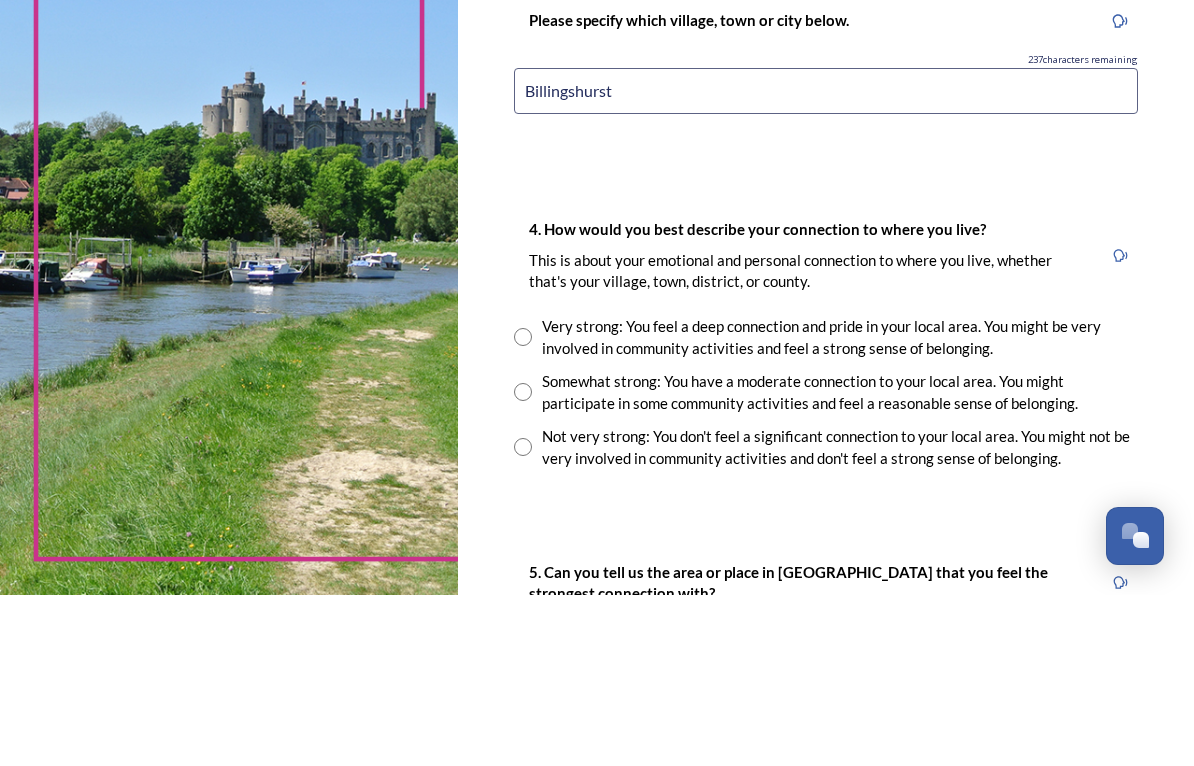 scroll, scrollTop: 1456, scrollLeft: 0, axis: vertical 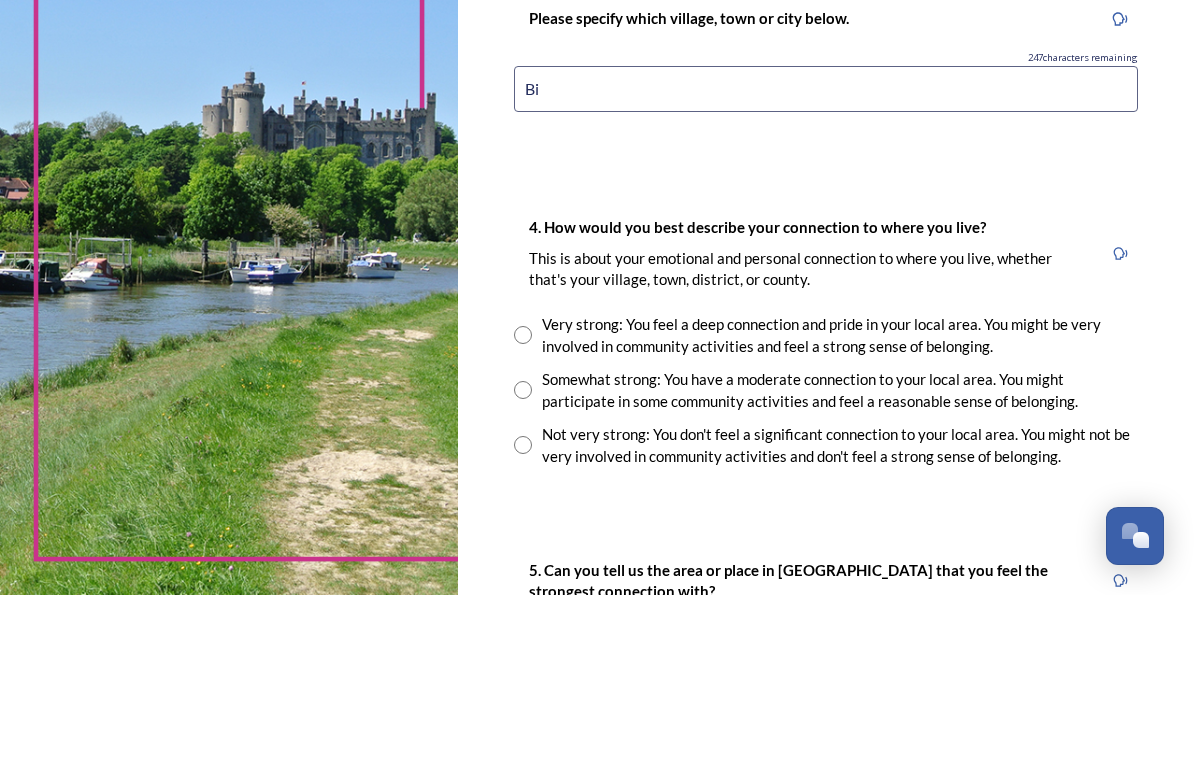 type on "B" 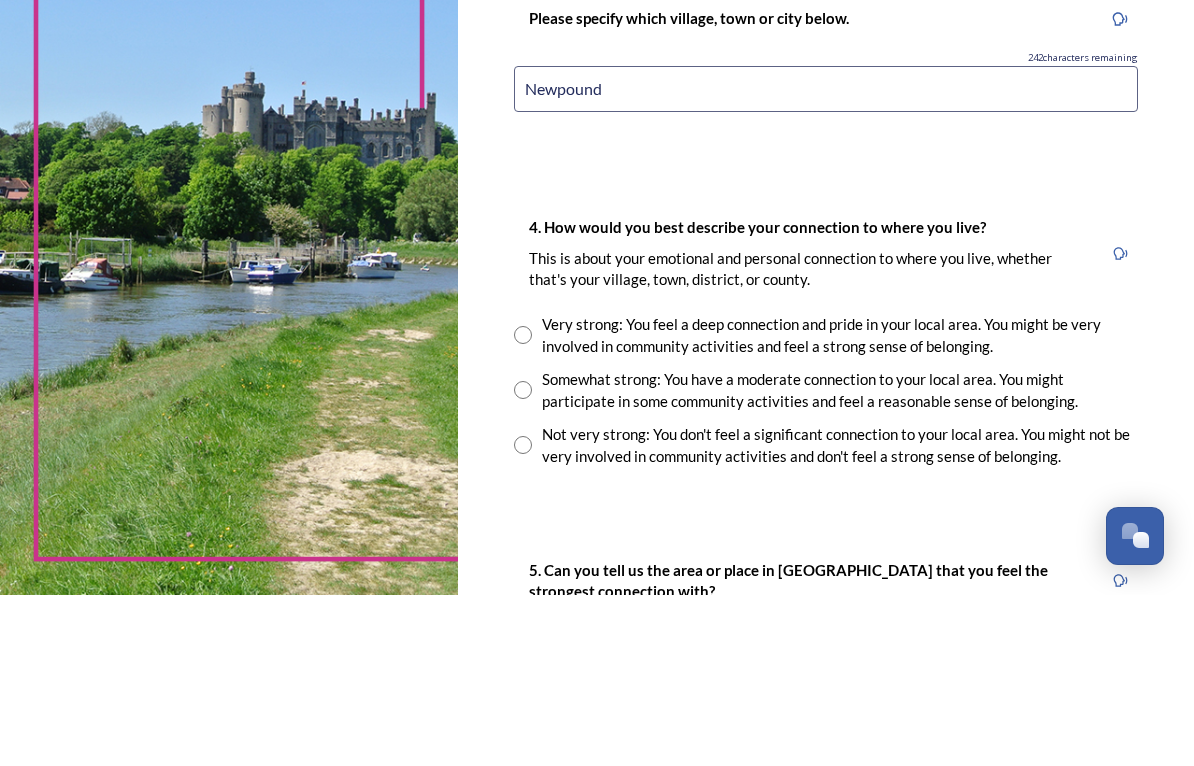type on "Newpound" 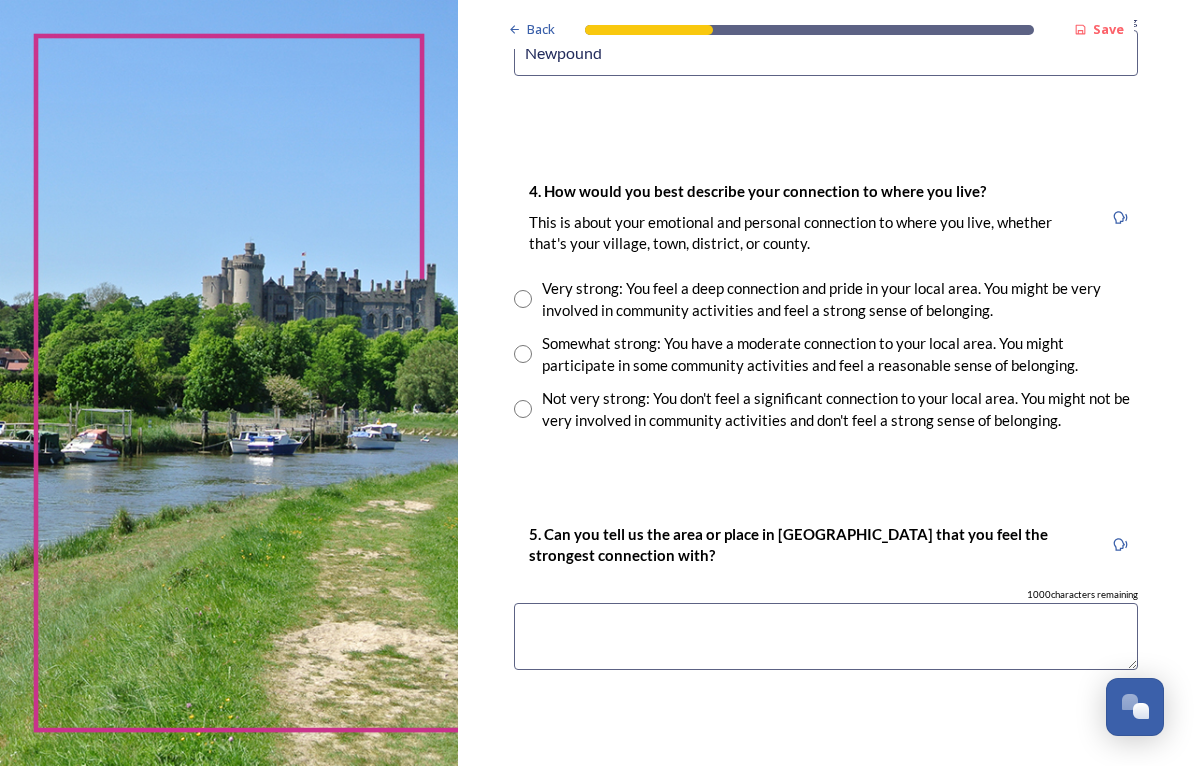 scroll, scrollTop: 1663, scrollLeft: 0, axis: vertical 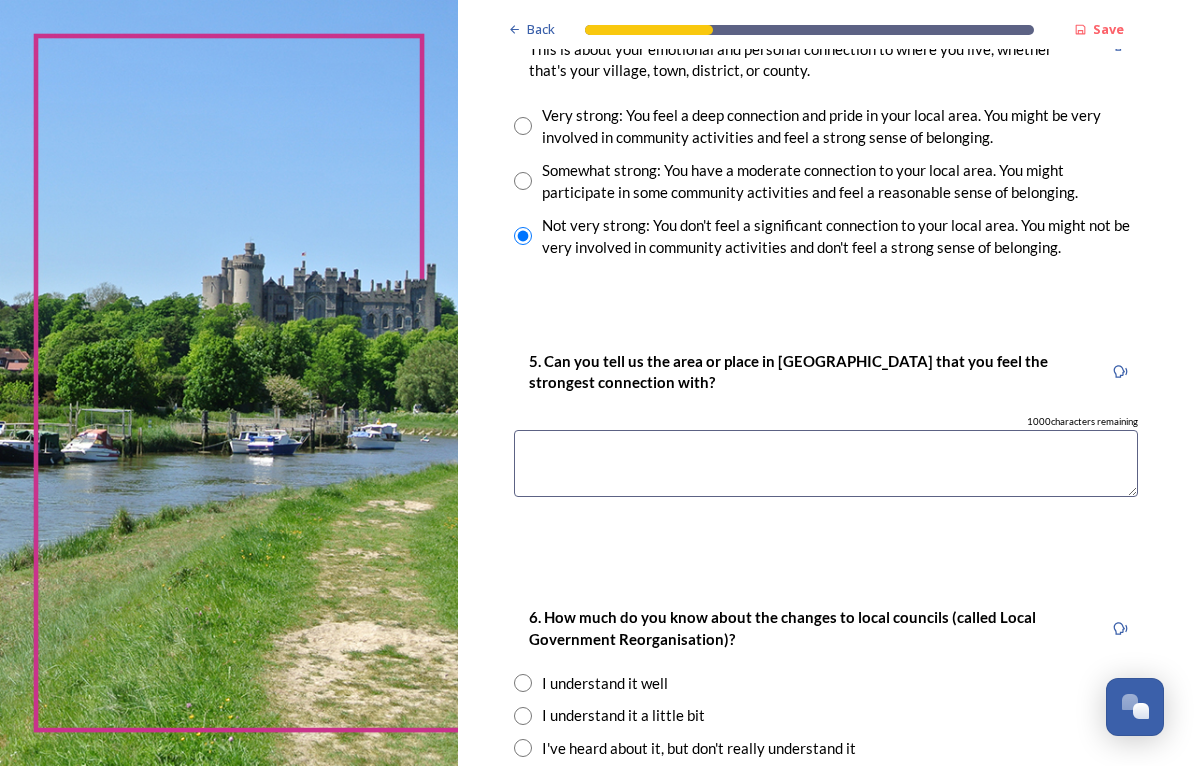 click at bounding box center [826, 463] 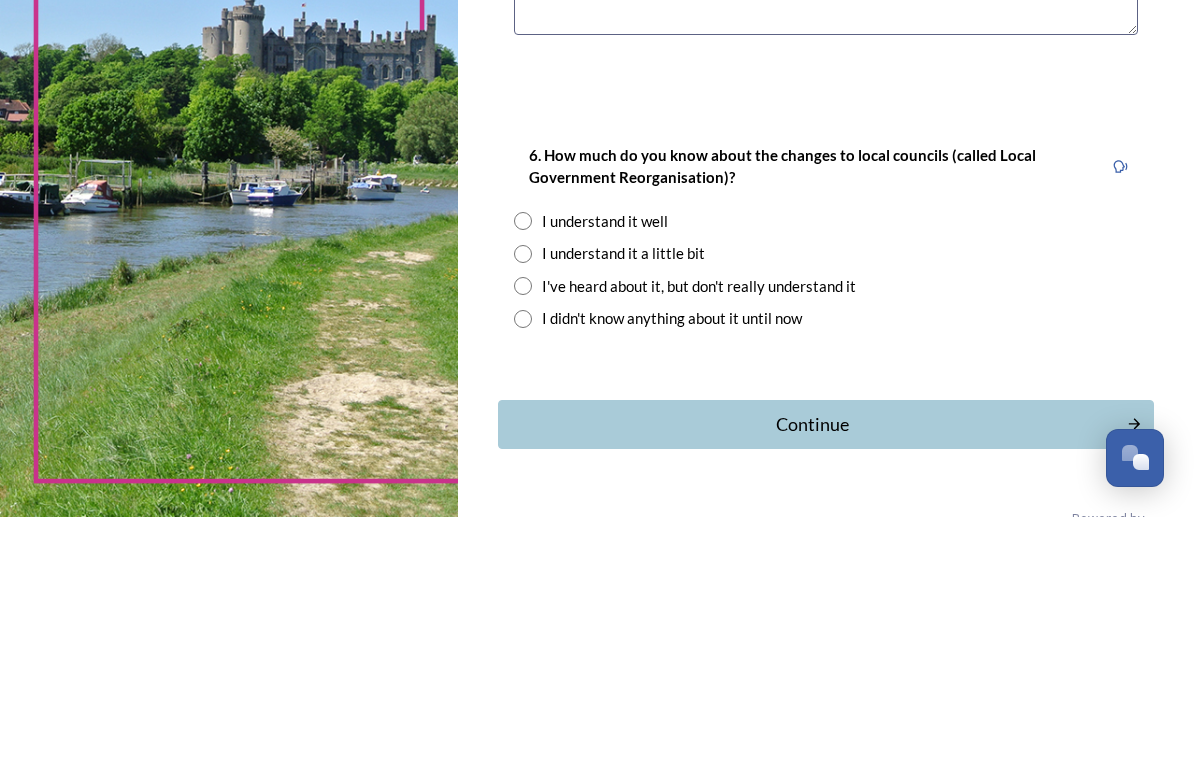 scroll, scrollTop: 2048, scrollLeft: 0, axis: vertical 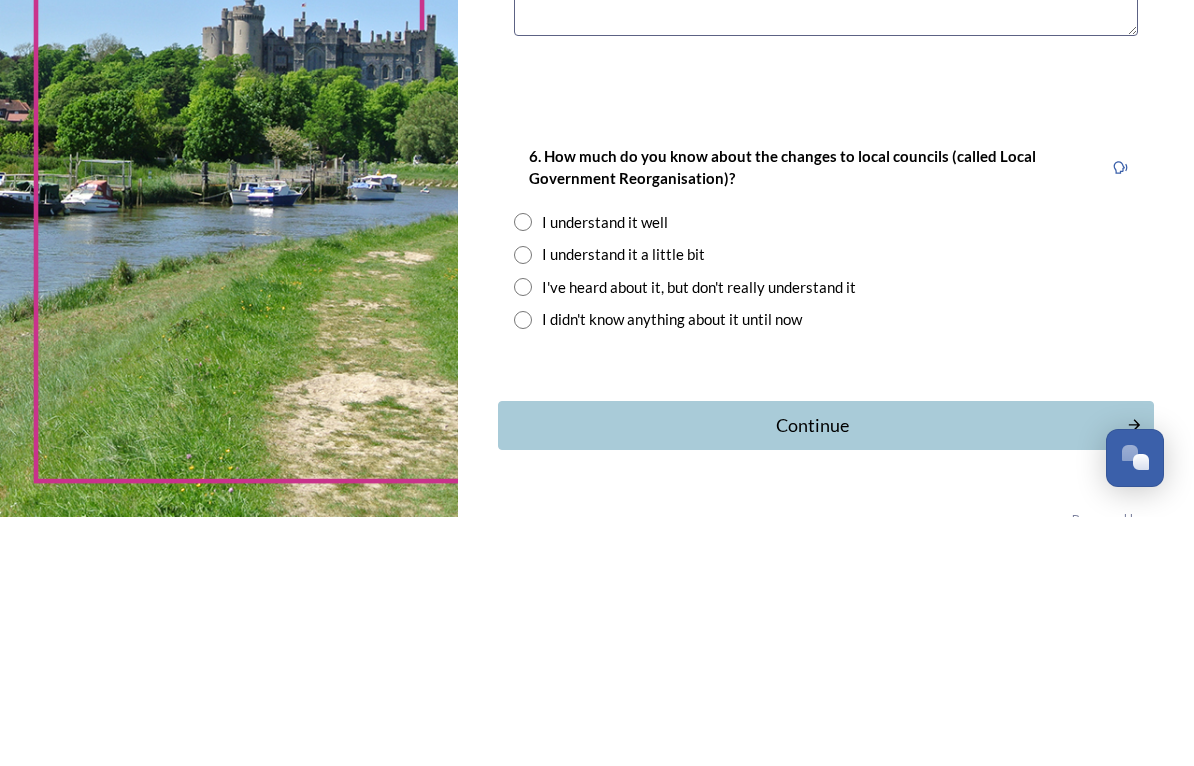 type on "Billingshurs" 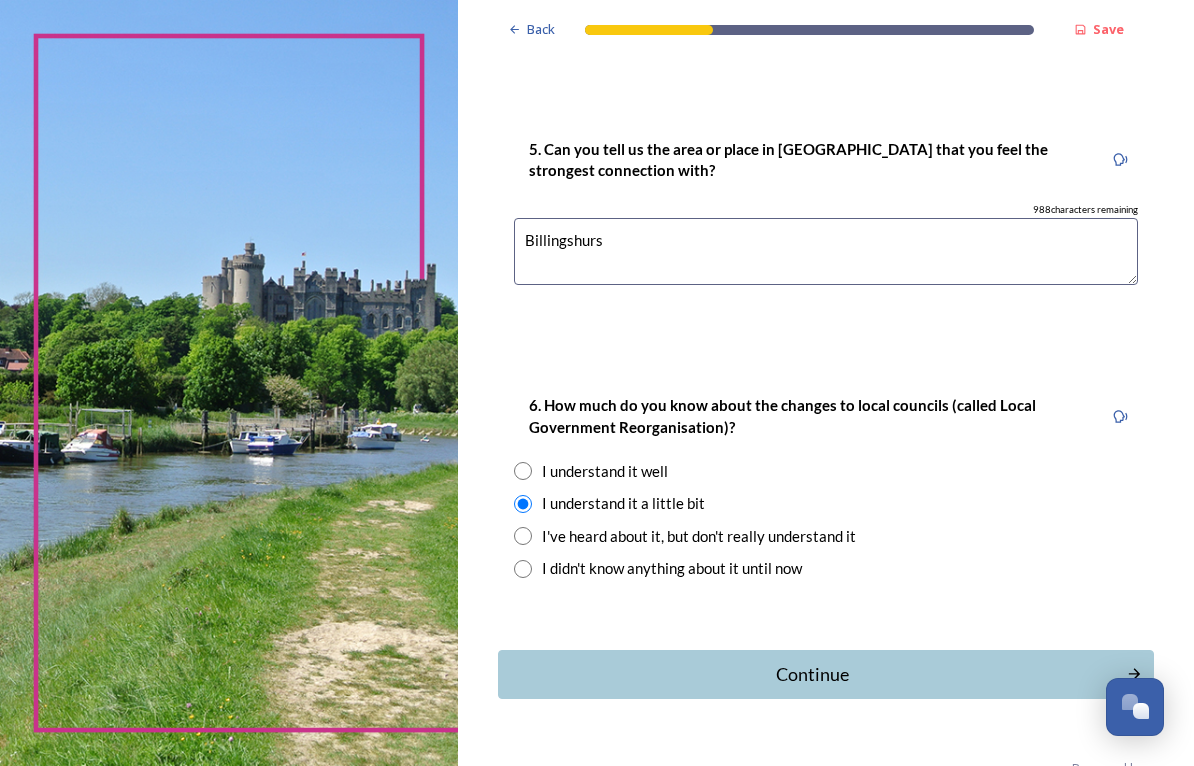 click on "Continue" at bounding box center [812, 674] 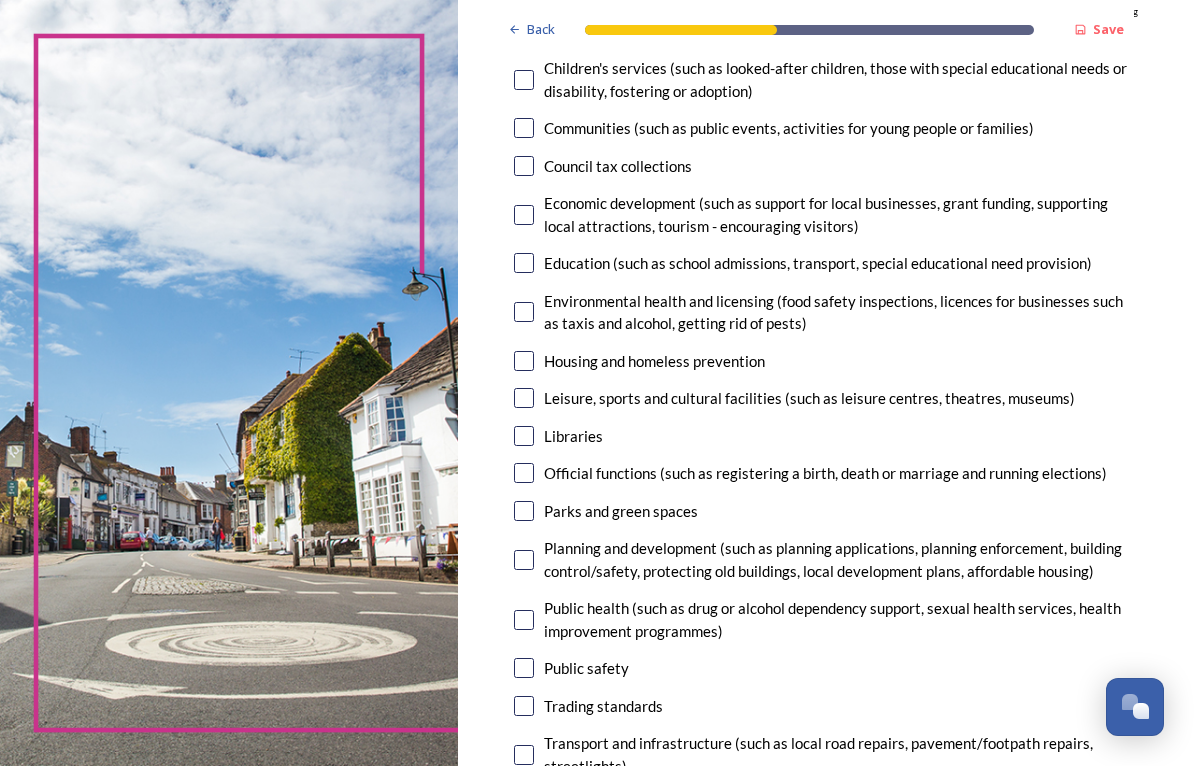 scroll, scrollTop: 309, scrollLeft: 0, axis: vertical 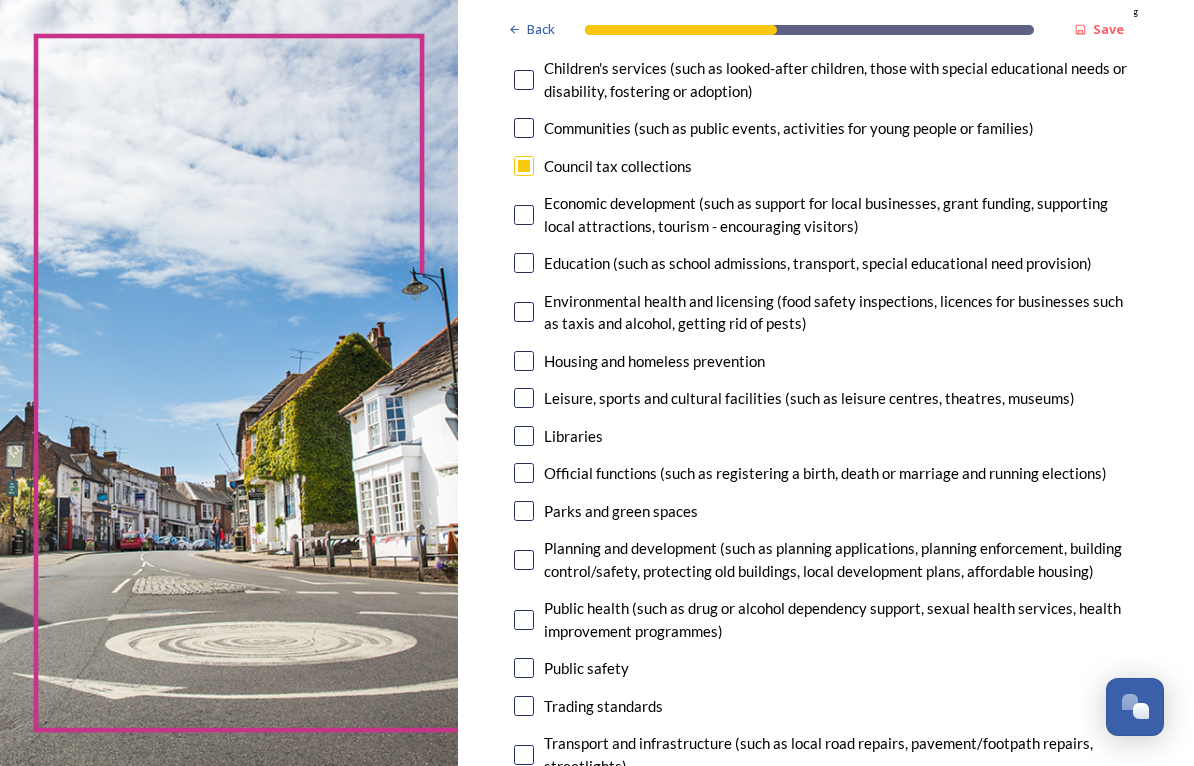 checkbox on "true" 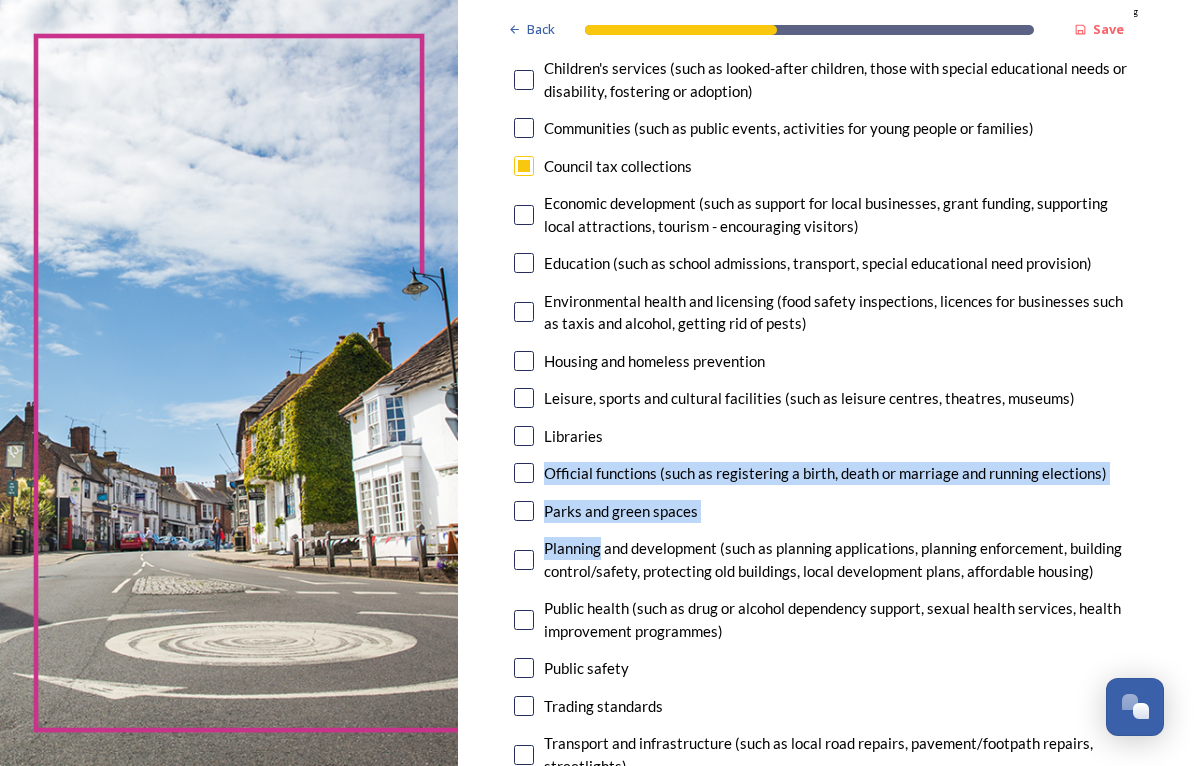 click on "Back Save Your local services 7. Council services will continue, no matter what the local government structure looks like.  ﻿﻿Which of the following council services matter most to you?  You can select up to five options. 4  choice(s) remaining Adult social care   Children's services (such as looked-after children, those with special educational needs or disability, fostering or adoption) Communities (such as public events, activities for young people or families) Council tax collections Economic development (such as support for local businesses, grant funding, supporting local attractions, tourism - encouraging visitors)  Education (such as school admissions, transport, special educational need provision)  Environmental health and licensing (food safety inspections, licences for businesses such as taxis and alcohol, getting rid of pests) Housing and homeless prevention Leisure, sports and cultural facilities (such as leisure centres, theatres, museums) Libraries Parks and green spaces Public safety" at bounding box center [826, 1033] 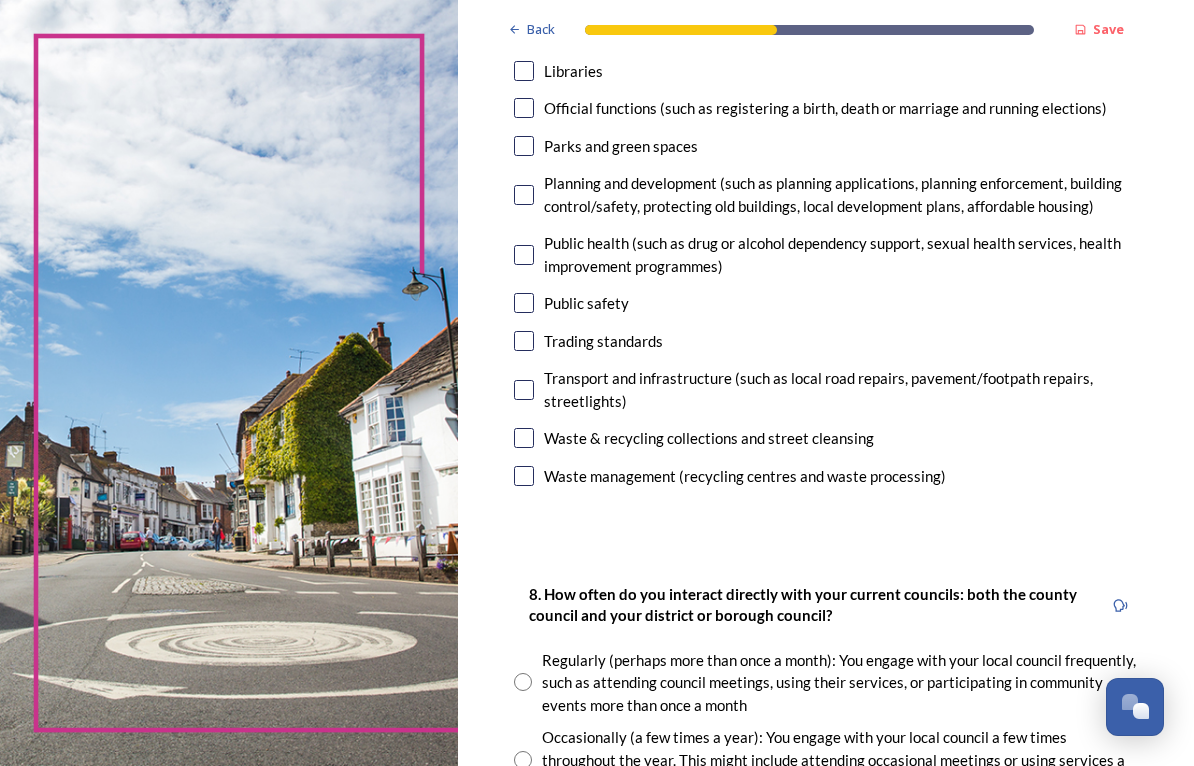 scroll, scrollTop: 674, scrollLeft: 0, axis: vertical 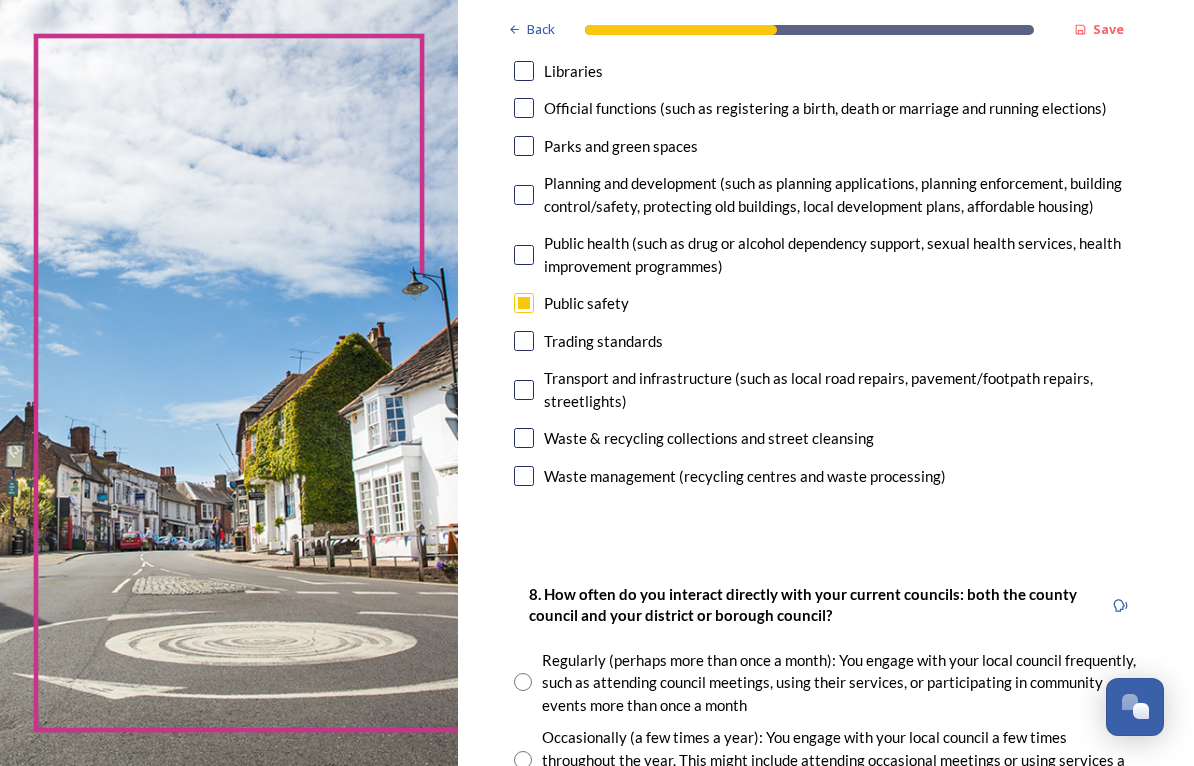checkbox on "true" 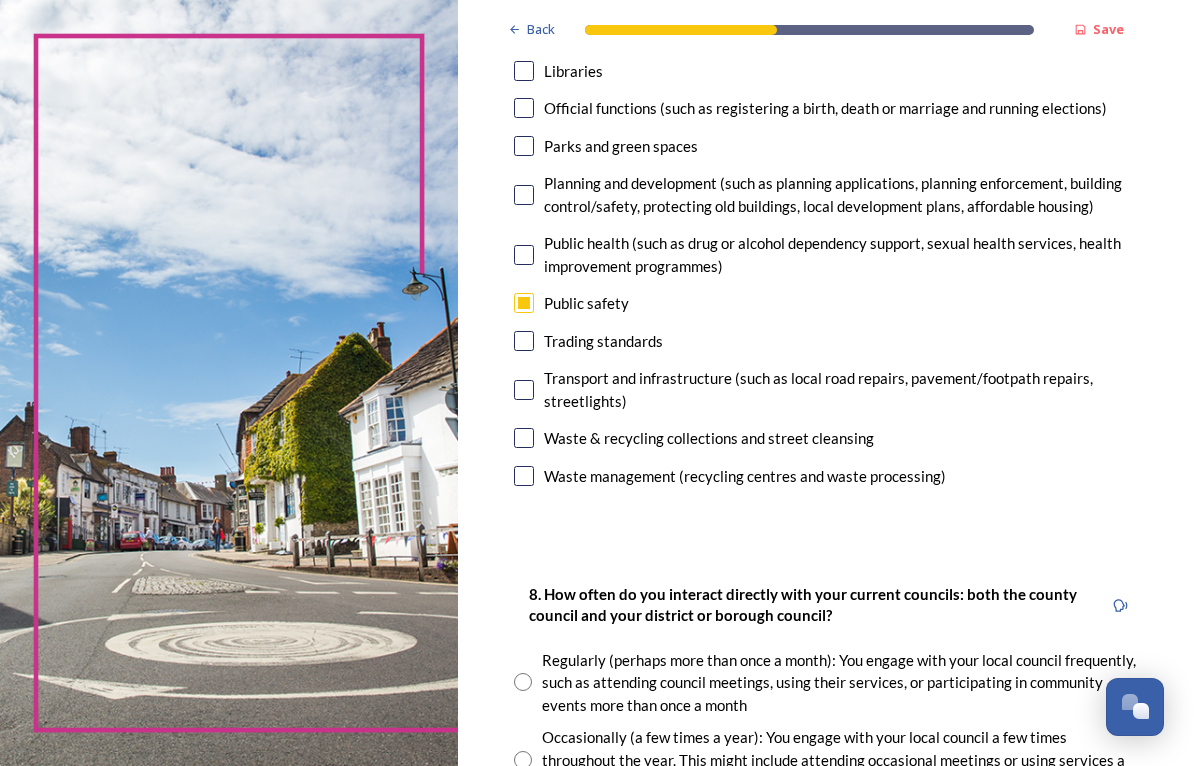 click at bounding box center (524, 390) 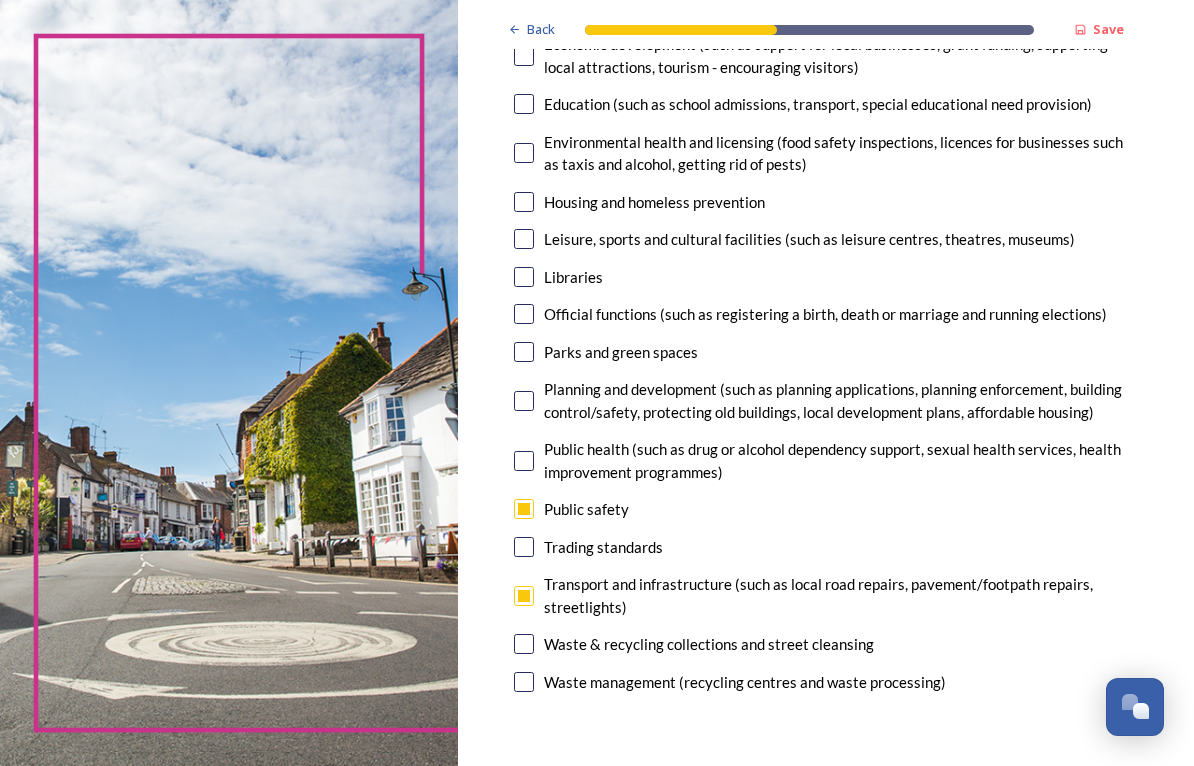 scroll, scrollTop: 468, scrollLeft: 0, axis: vertical 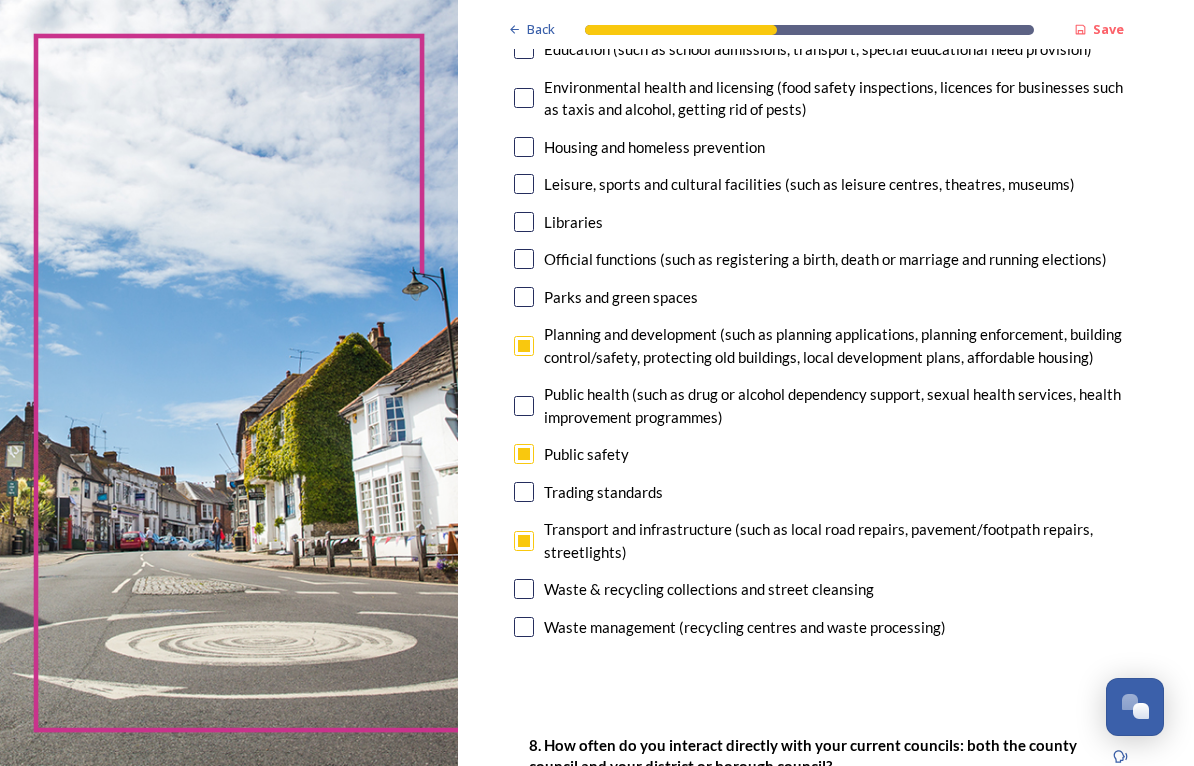click at bounding box center (524, 589) 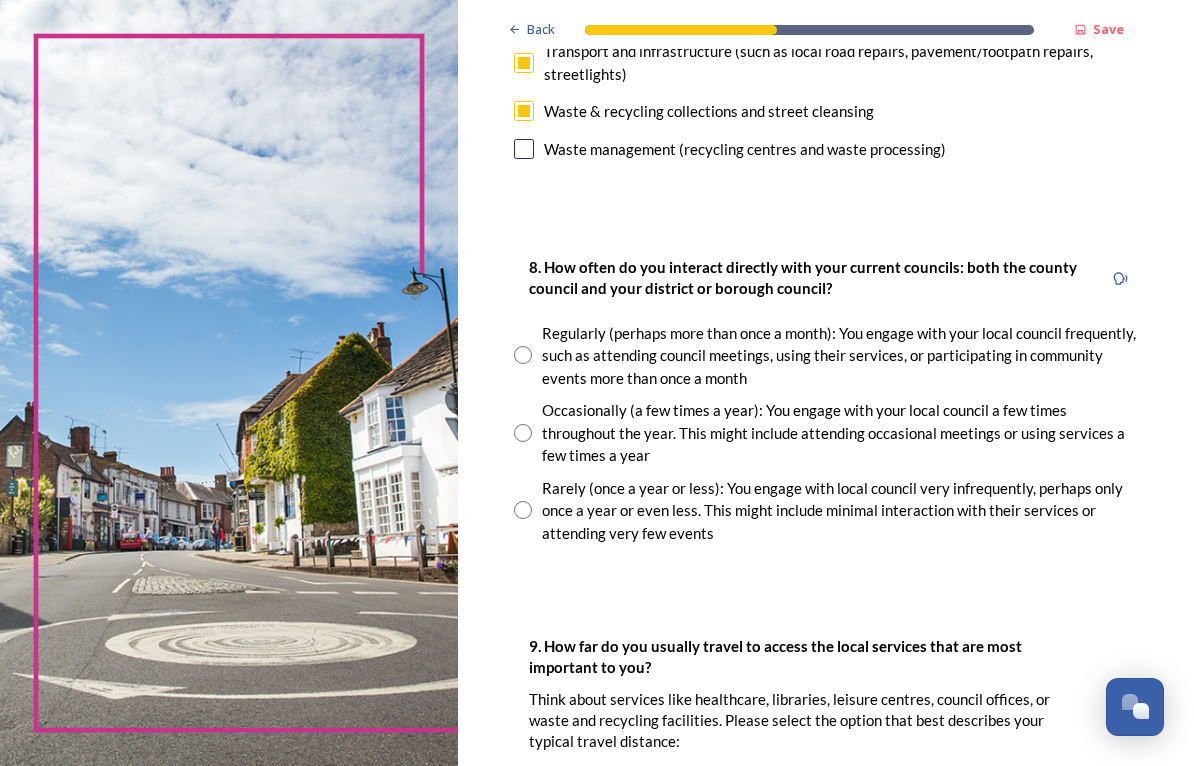scroll, scrollTop: 1001, scrollLeft: 0, axis: vertical 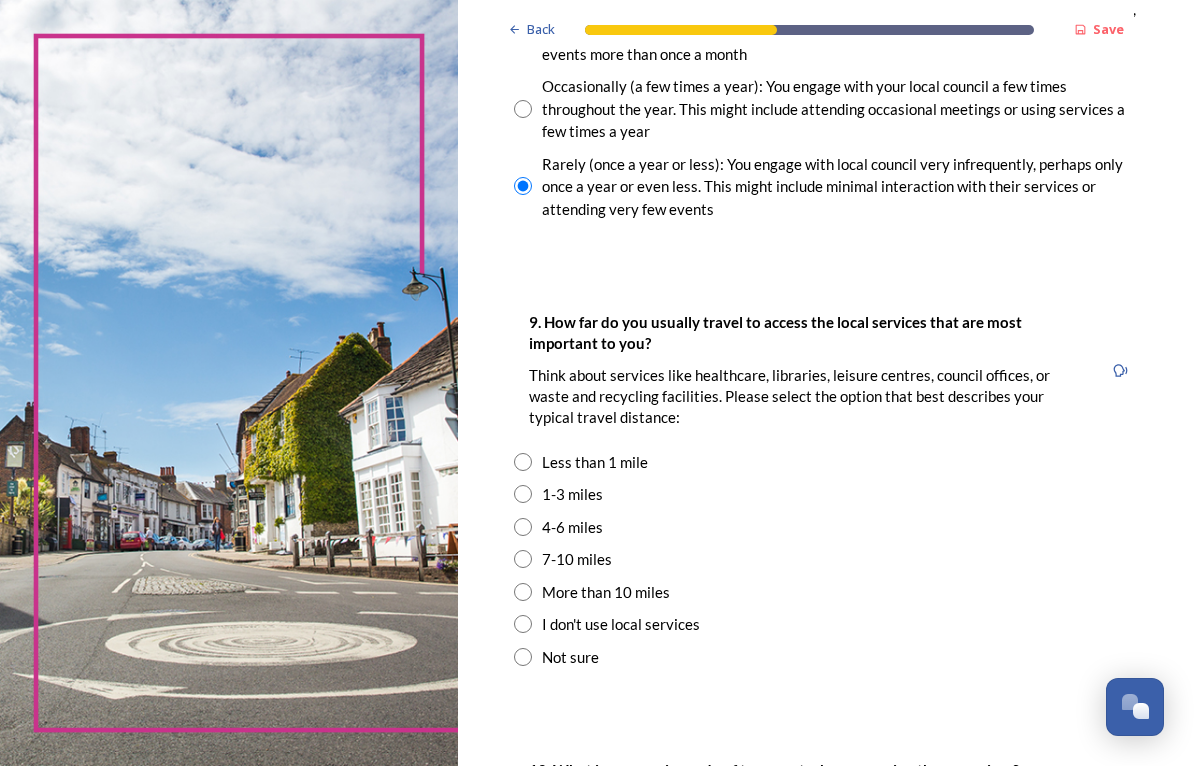 click at bounding box center (523, 527) 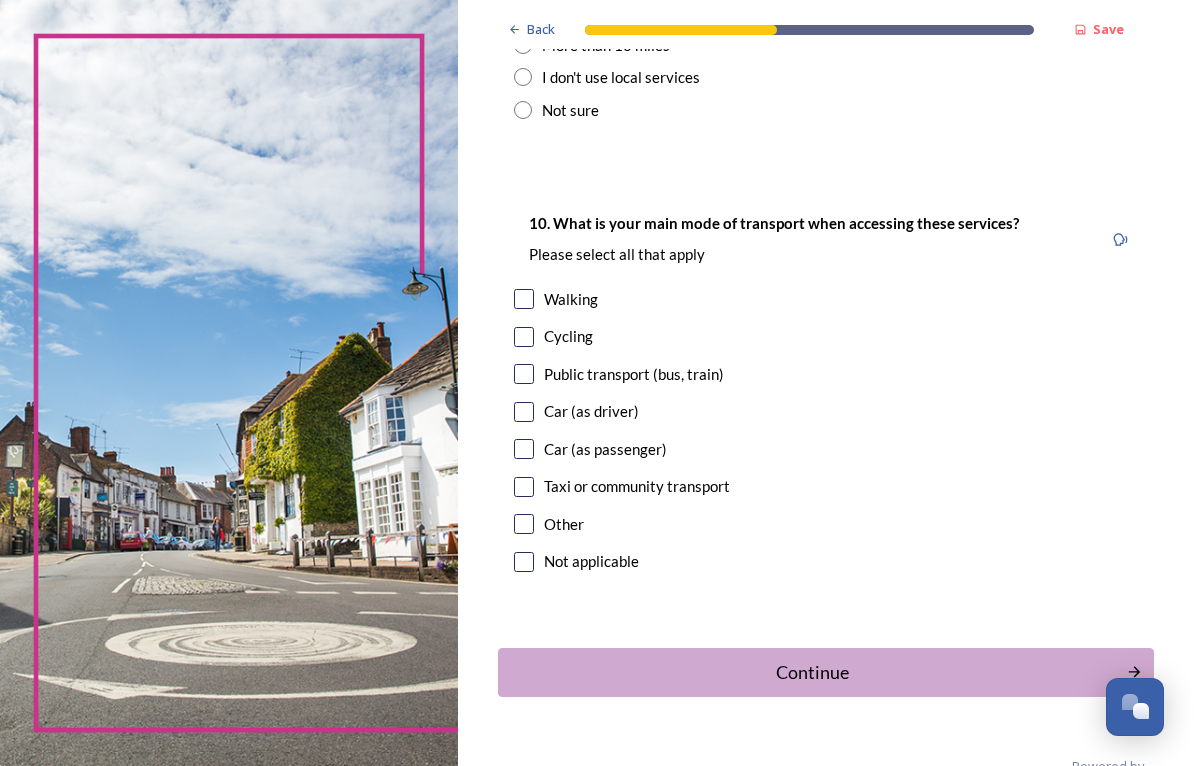 scroll, scrollTop: 1872, scrollLeft: 0, axis: vertical 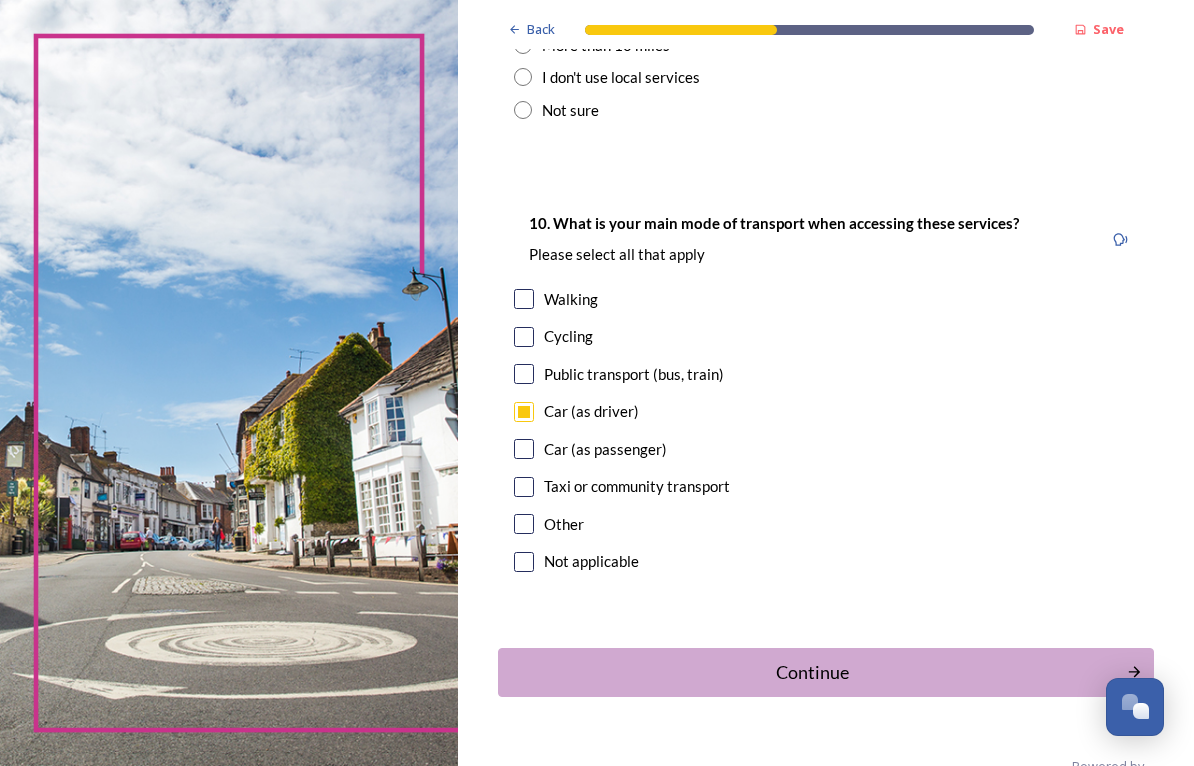 checkbox on "true" 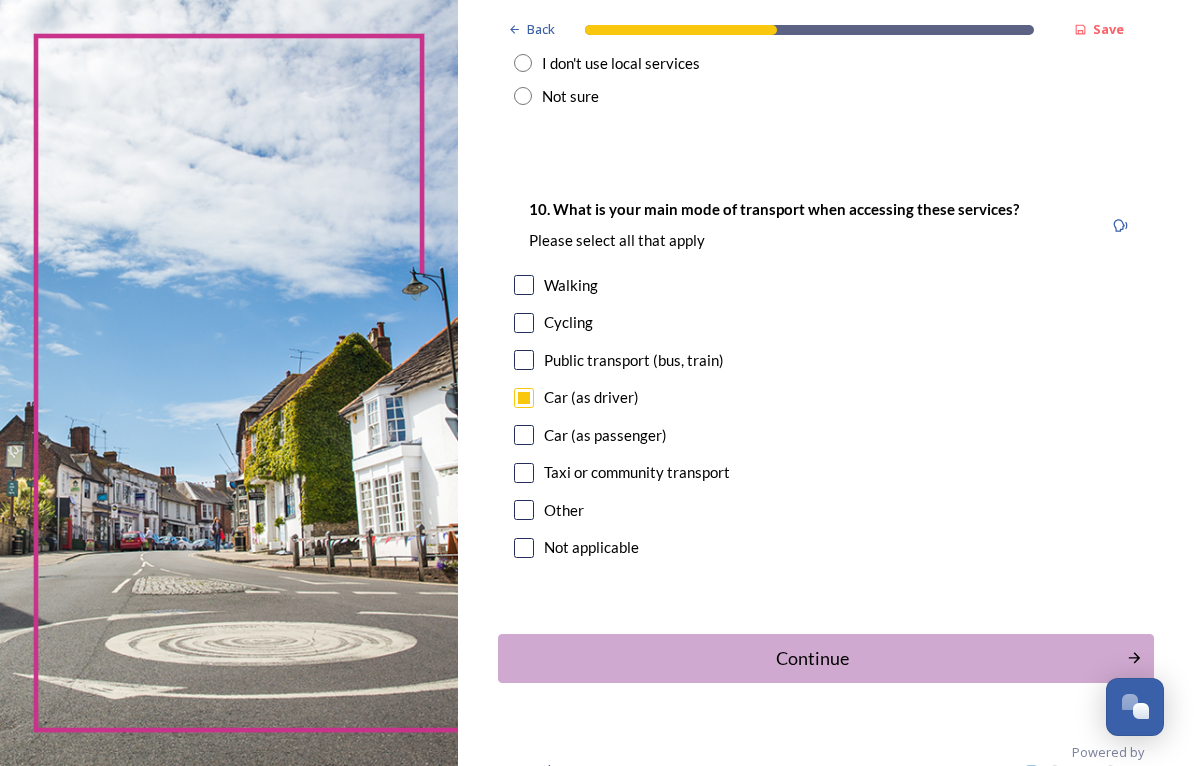 scroll, scrollTop: 1886, scrollLeft: 0, axis: vertical 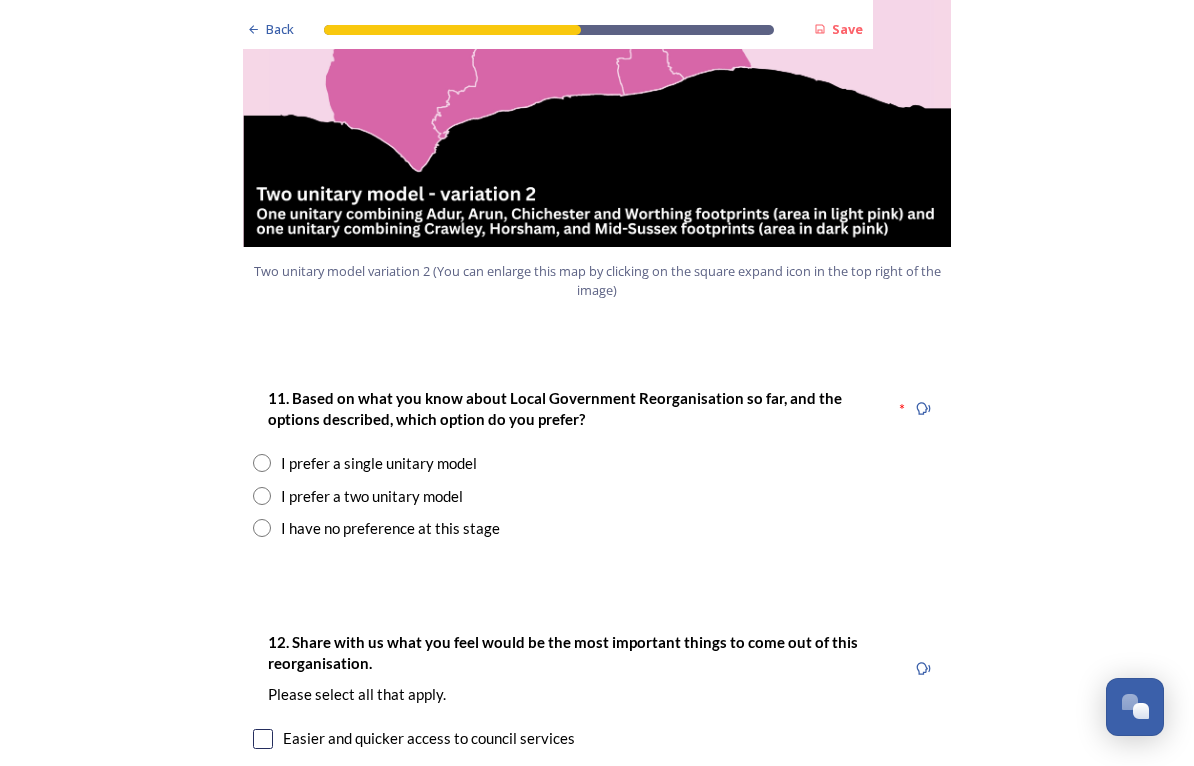 click on "I have no preference at this stage" at bounding box center [390, 528] 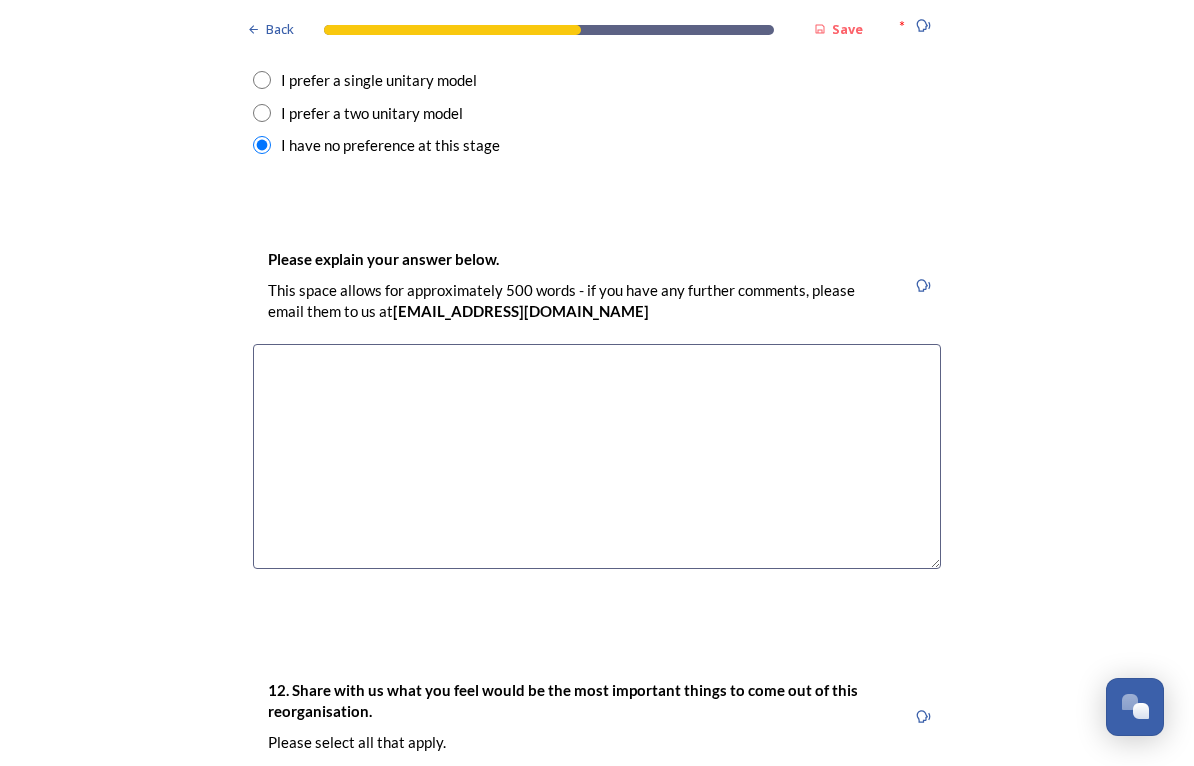 scroll, scrollTop: 2795, scrollLeft: 0, axis: vertical 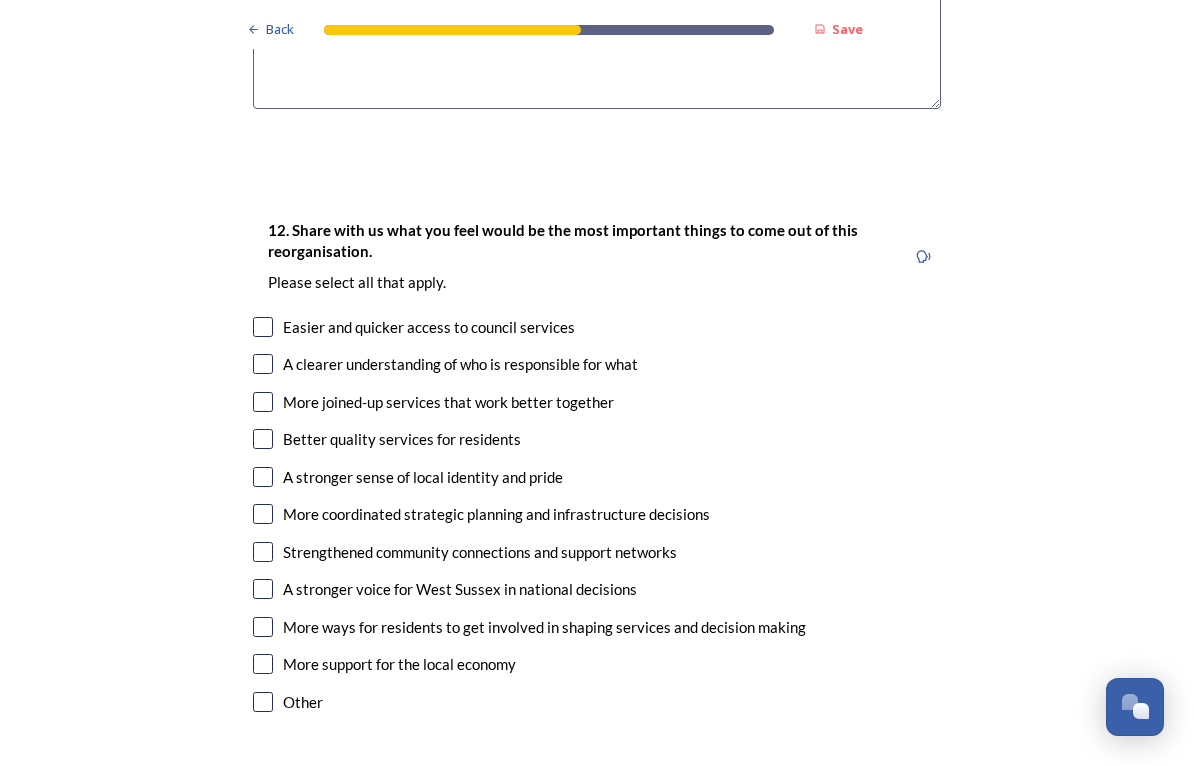 type on "The options do not match my opinions" 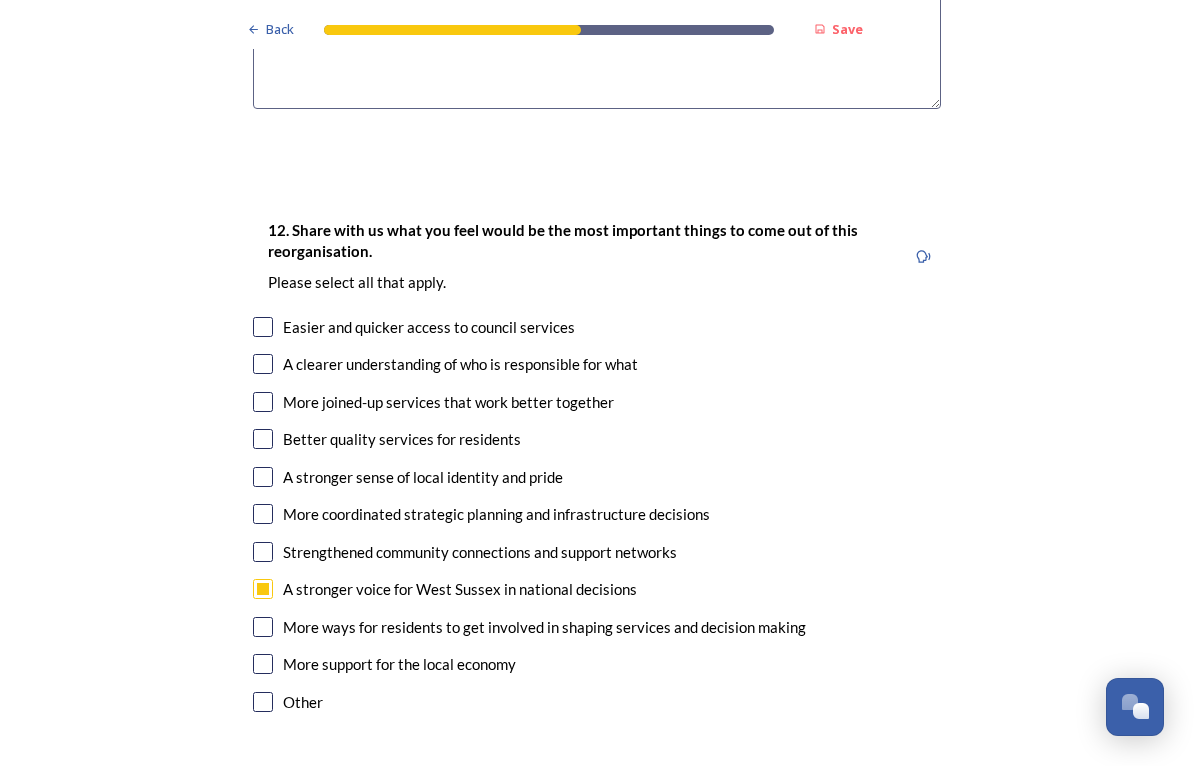 click at bounding box center [263, 514] 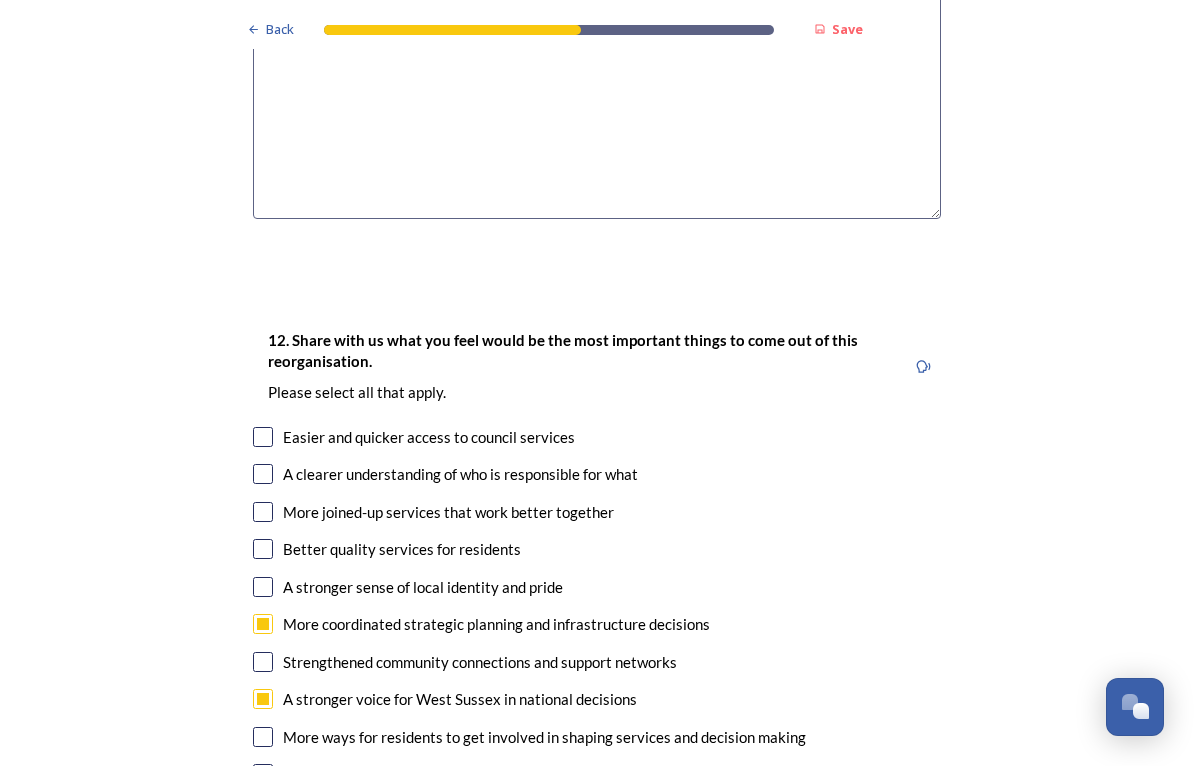scroll, scrollTop: 3145, scrollLeft: 0, axis: vertical 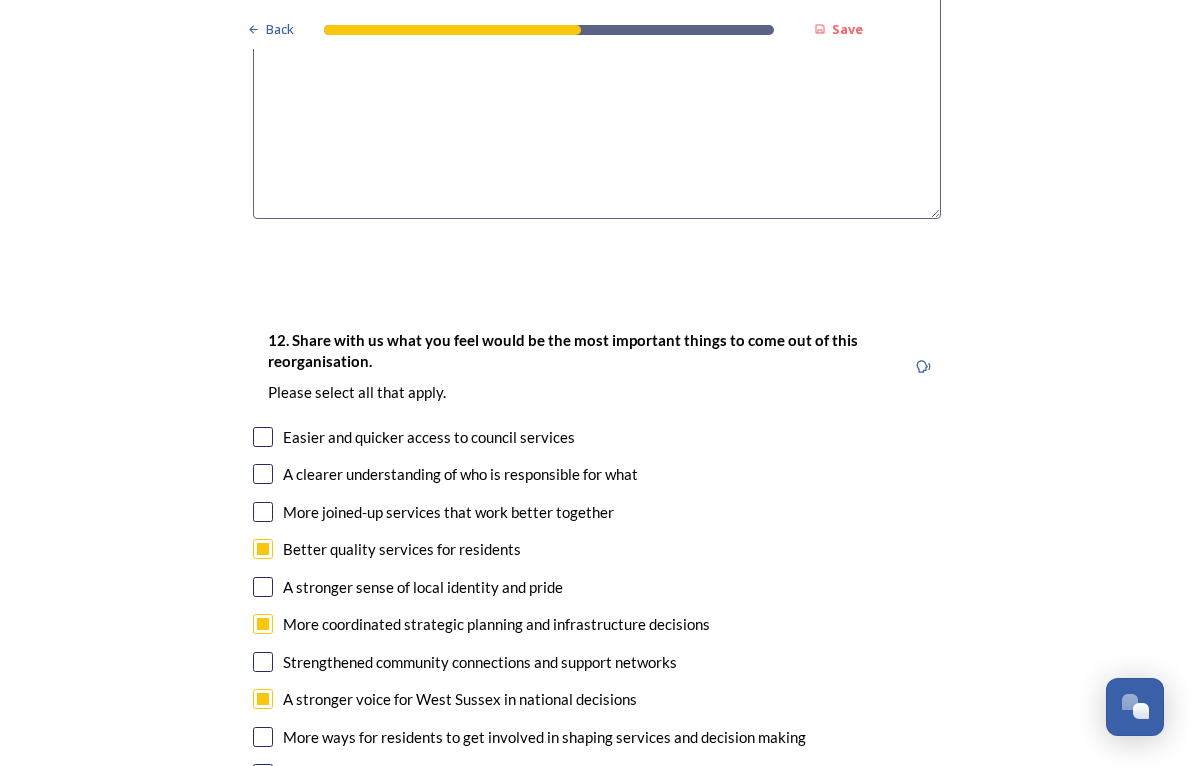 click at bounding box center (263, 512) 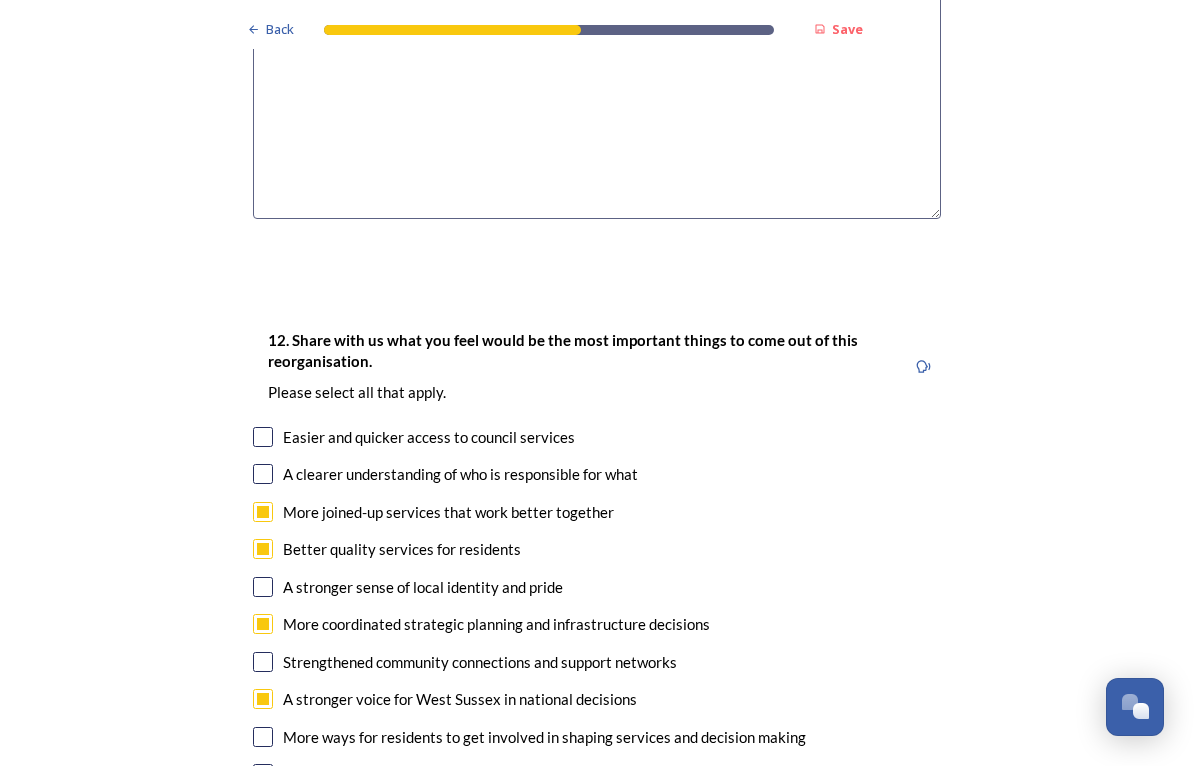 click at bounding box center (263, 437) 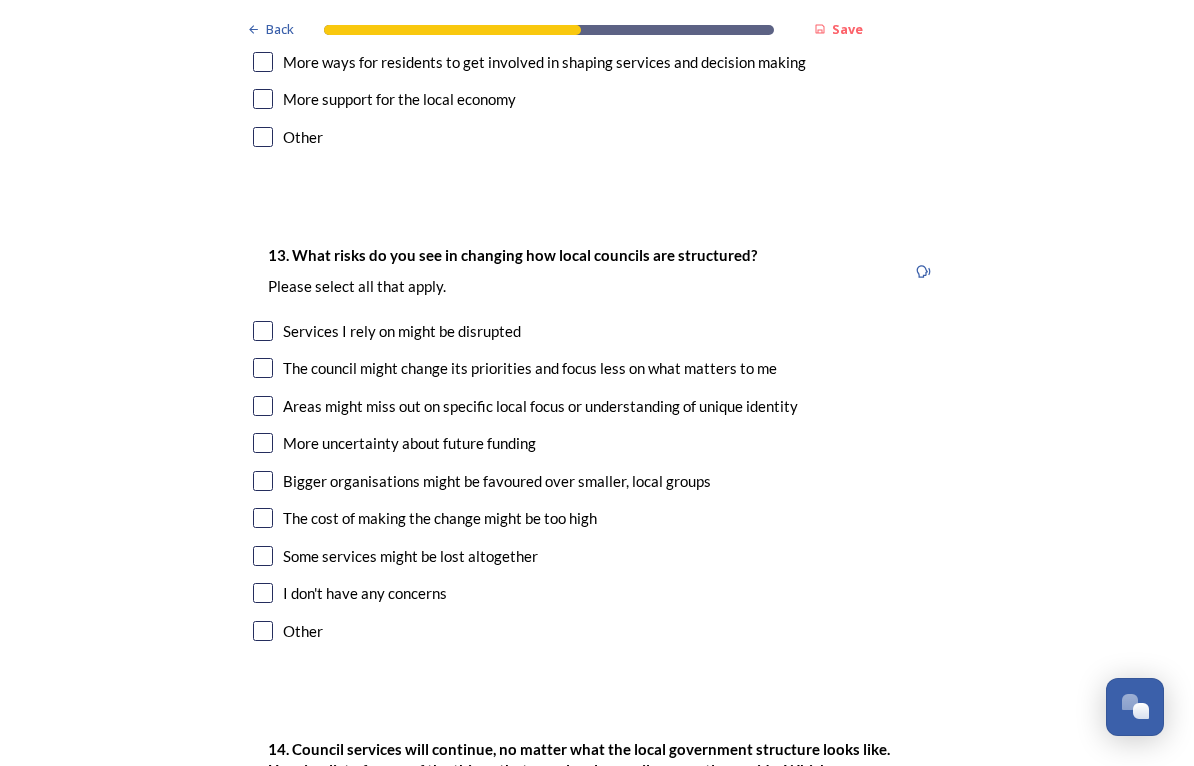 scroll, scrollTop: 3823, scrollLeft: 0, axis: vertical 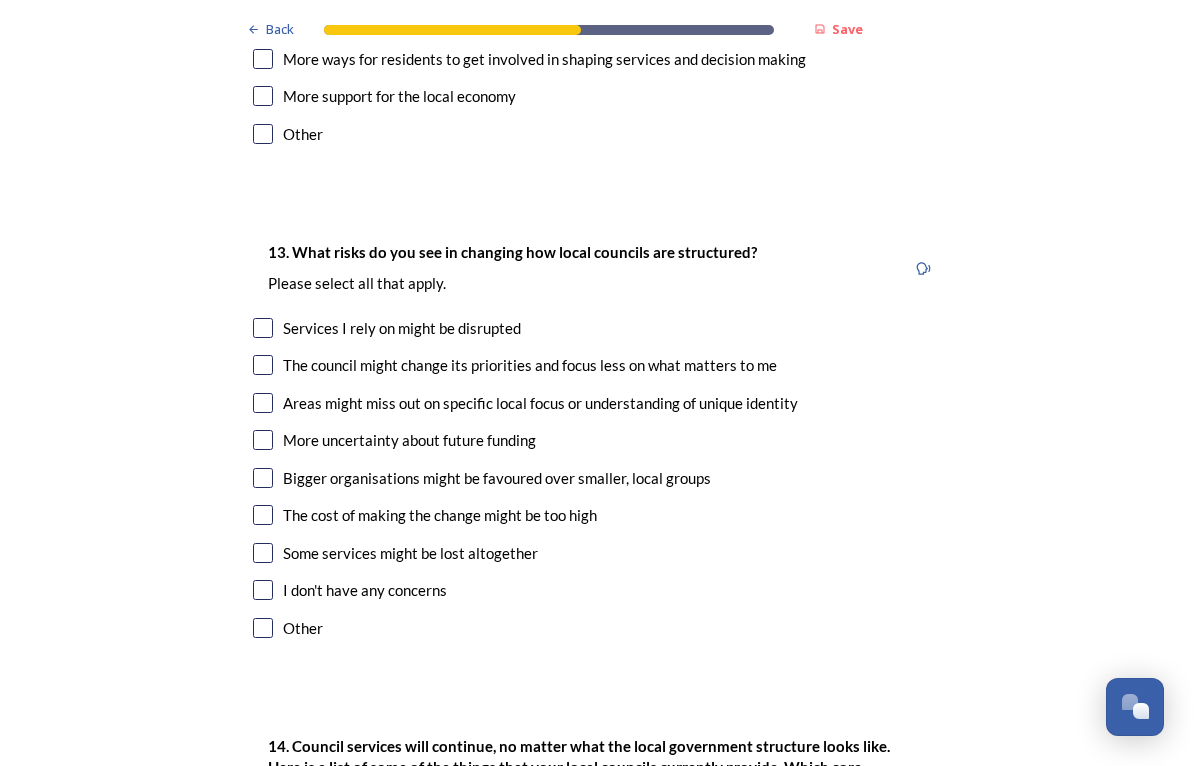 click at bounding box center (263, 328) 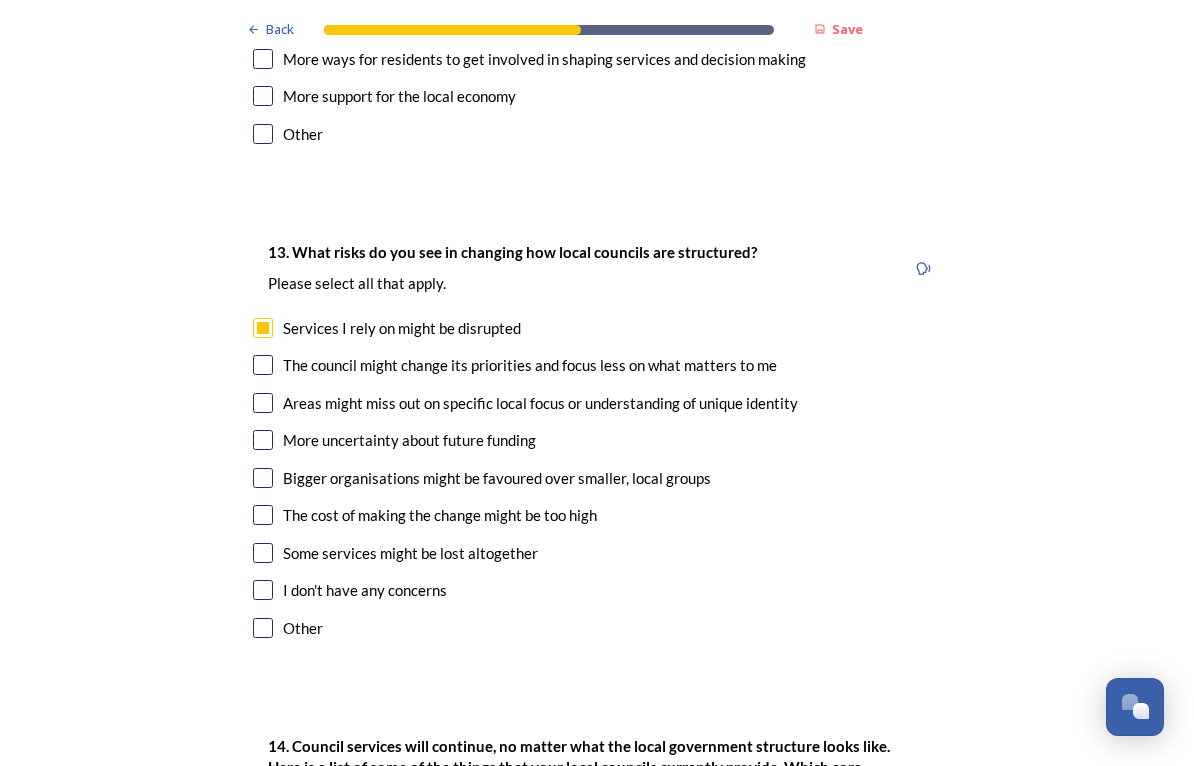 click at bounding box center (263, 553) 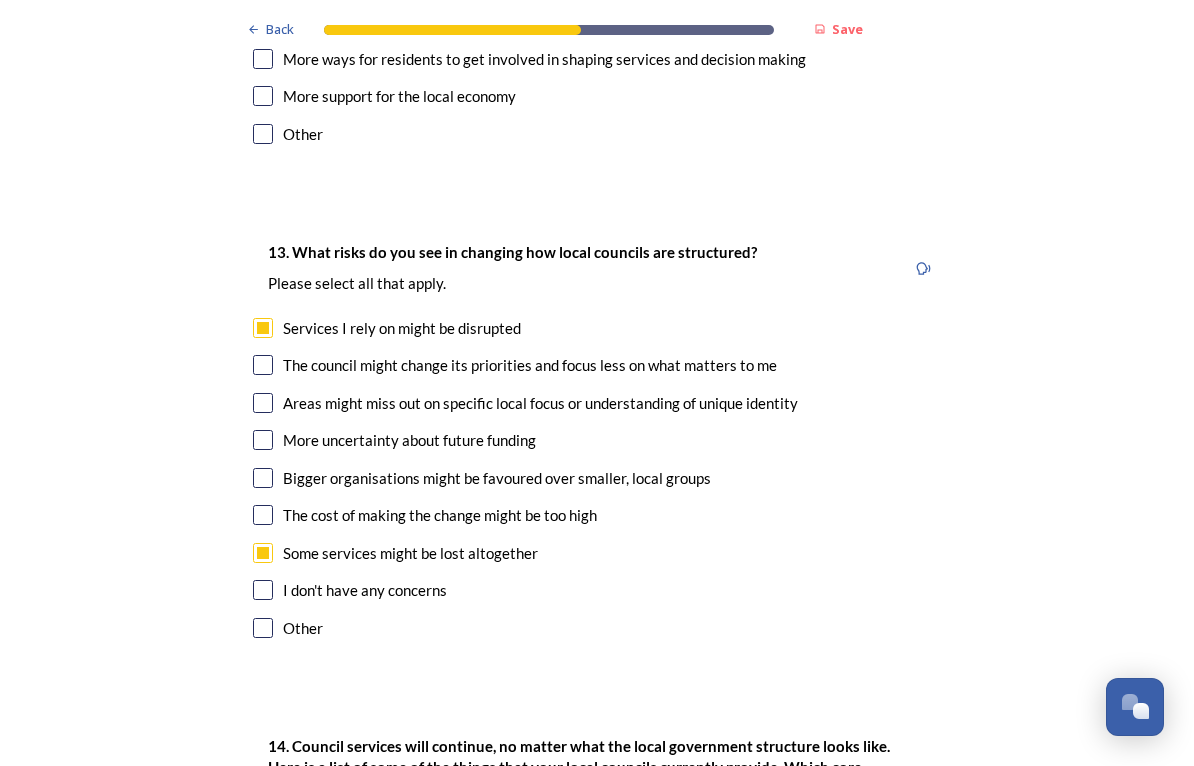 click at bounding box center (263, 365) 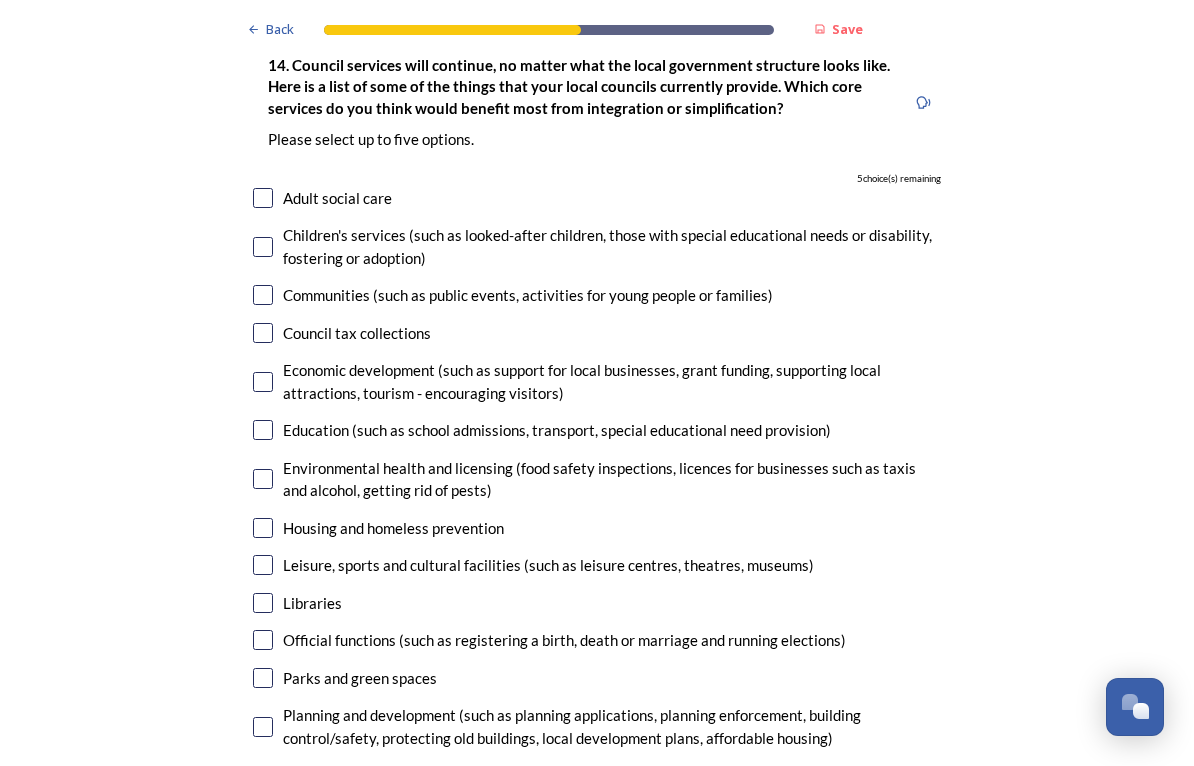 scroll, scrollTop: 4504, scrollLeft: 0, axis: vertical 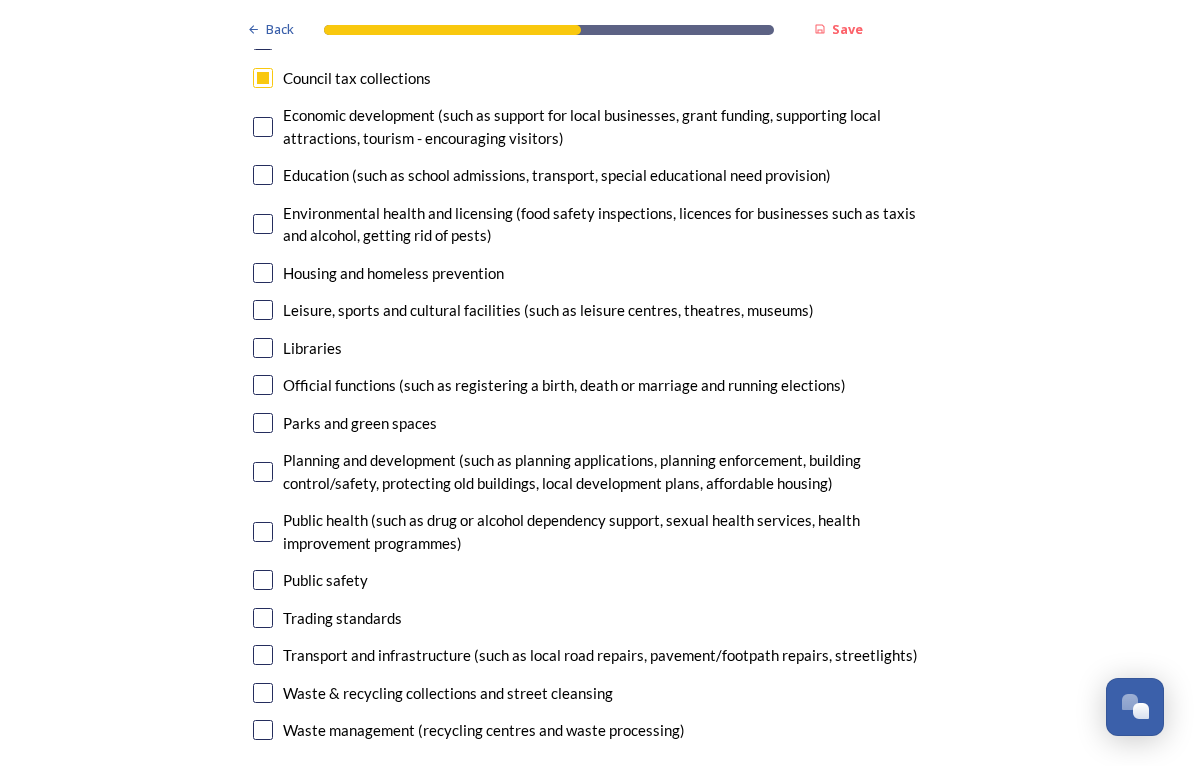 click at bounding box center [263, 348] 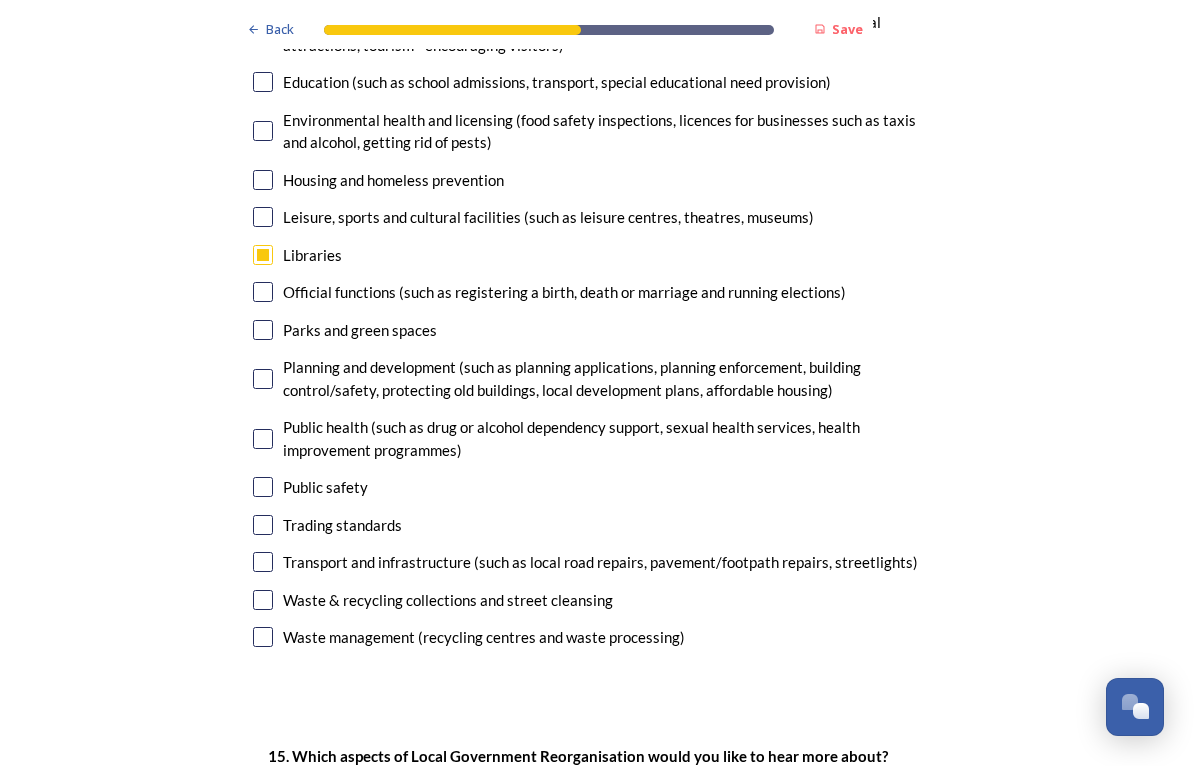 scroll, scrollTop: 4852, scrollLeft: 0, axis: vertical 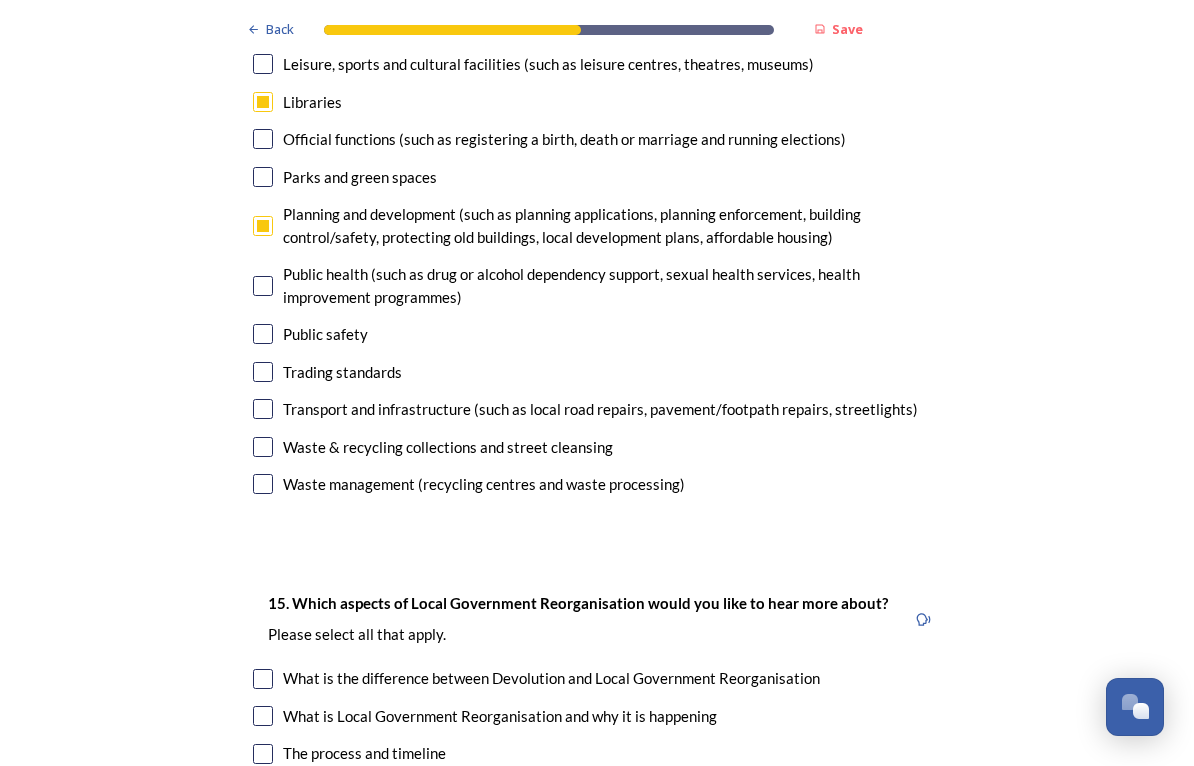 click at bounding box center (263, 409) 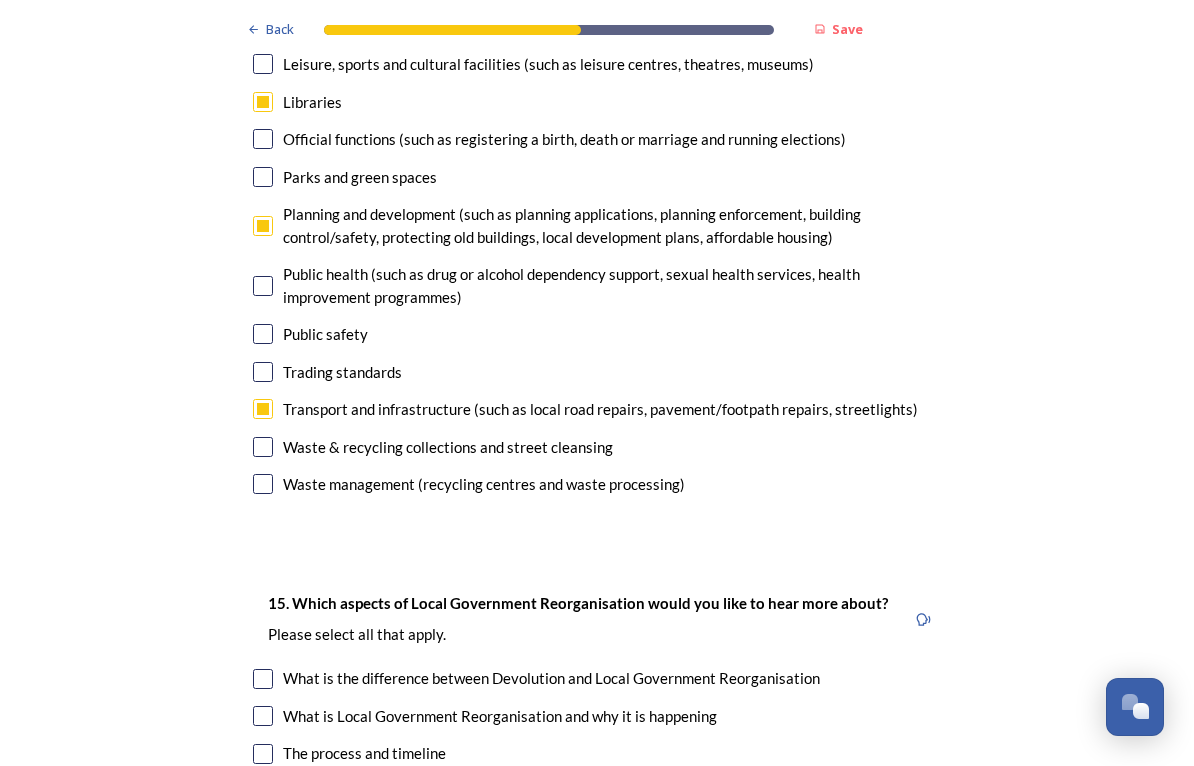 click on "14. Council services will continue, no matter what the local government structure looks like. Here is a list of some of the things that your local councils currently provide. ﻿Which core services do you think would benefit most from integration or simplification?  Please select up to five options. 1  choice(s) remaining Adult social care   Children's services (such as looked-after children, those with special educational needs or disability, fostering or adoption) Communities (such as public events, activities for young people or families)   Council tax collections Economic development (such as support for local businesses, grant funding, supporting local attractions, tourism - encouraging visitors)  Education (such as school admissions, transport, special educational need provision)  Environmental health and licensing (food safety inspections, licences for businesses such as taxis and alcohol, getting rid of pests) Housing and homeless prevention Libraries Parks and green spaces Public safety" at bounding box center (597, 26) 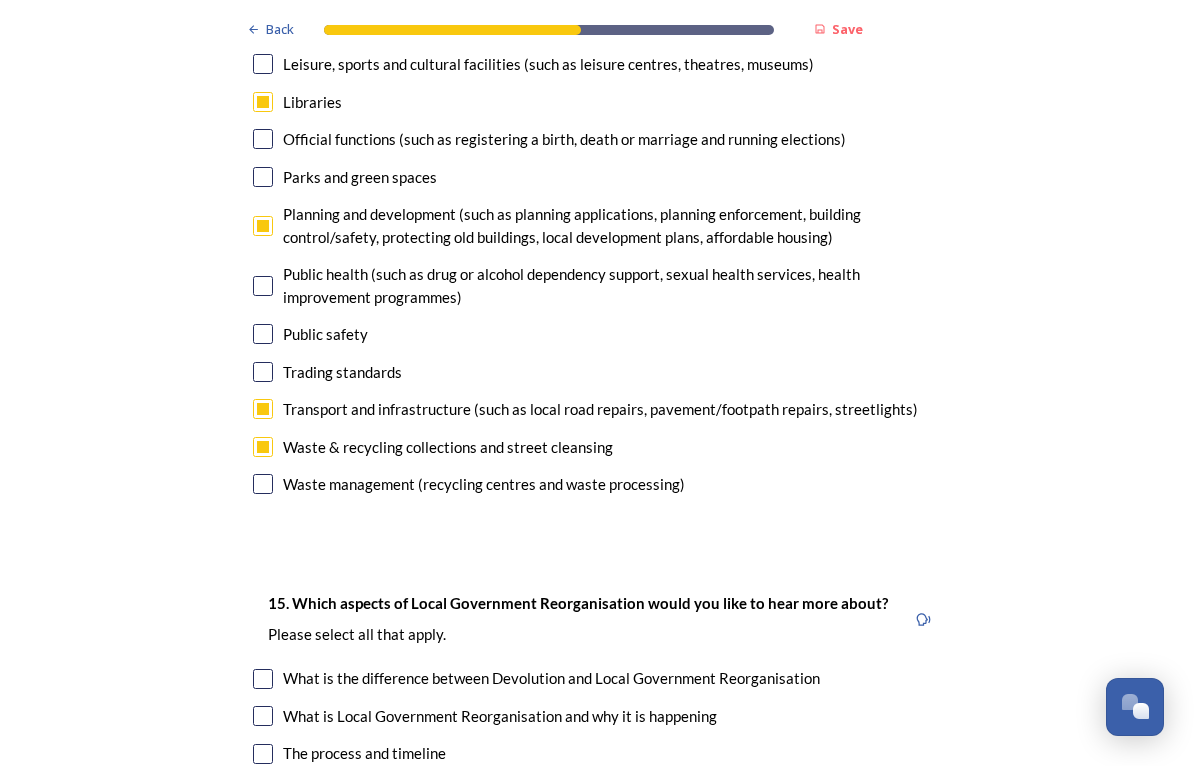 checkbox on "true" 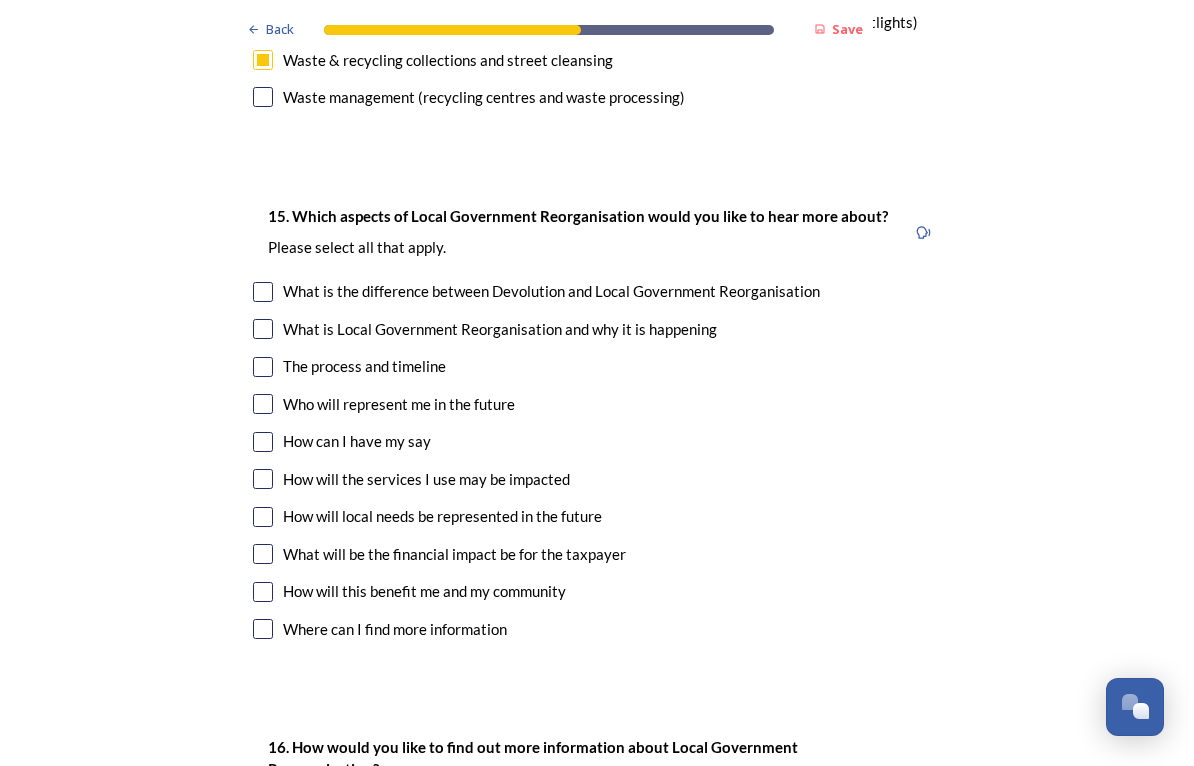 scroll, scrollTop: 5394, scrollLeft: 0, axis: vertical 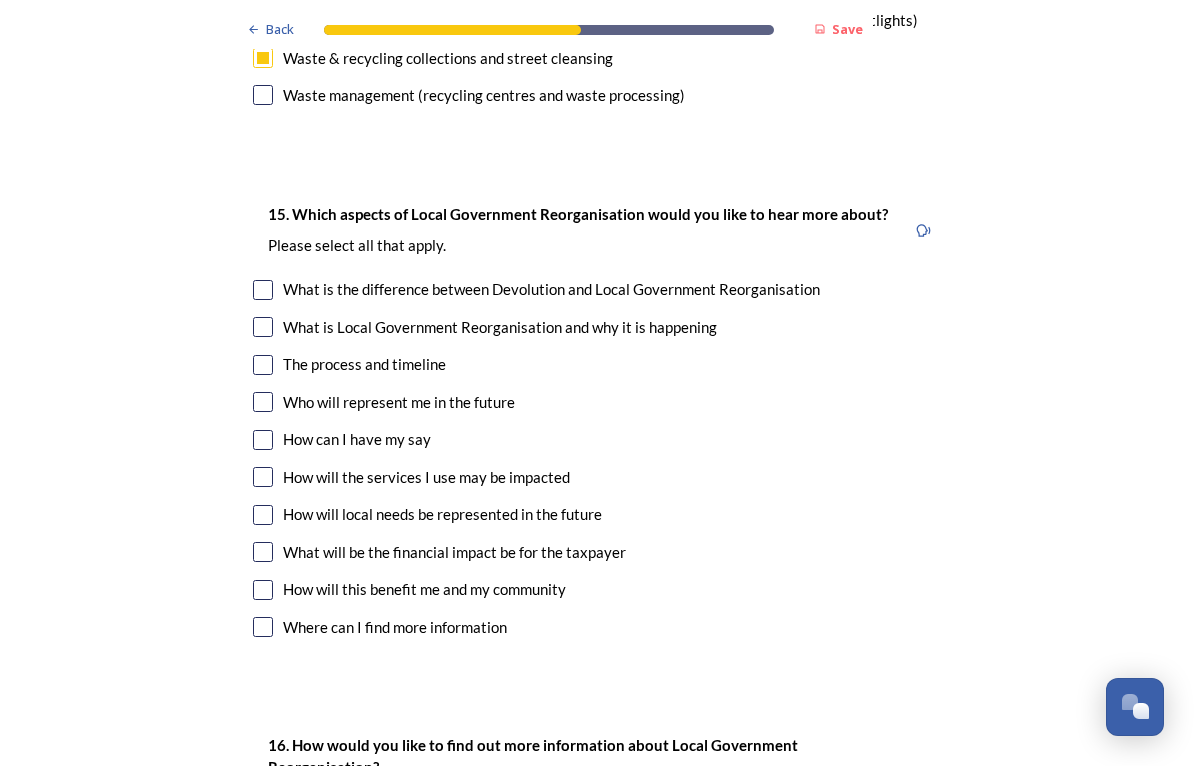 click at bounding box center (263, 402) 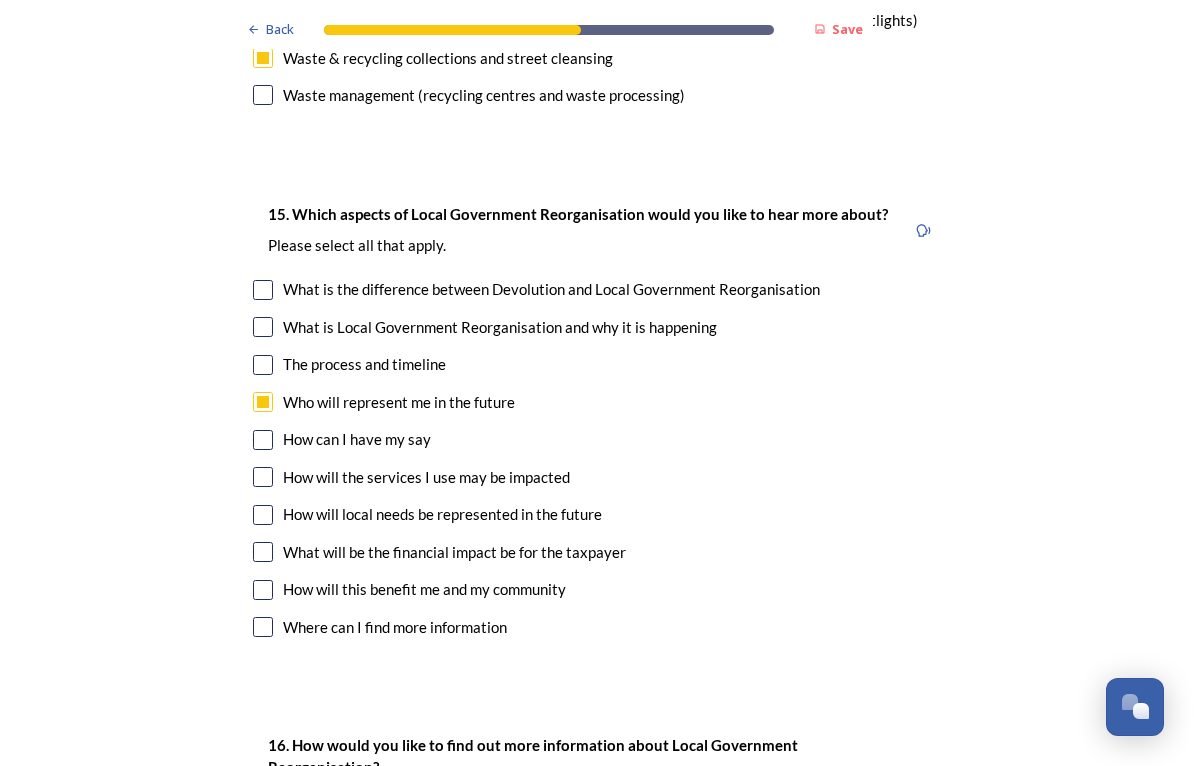 click at bounding box center (263, 477) 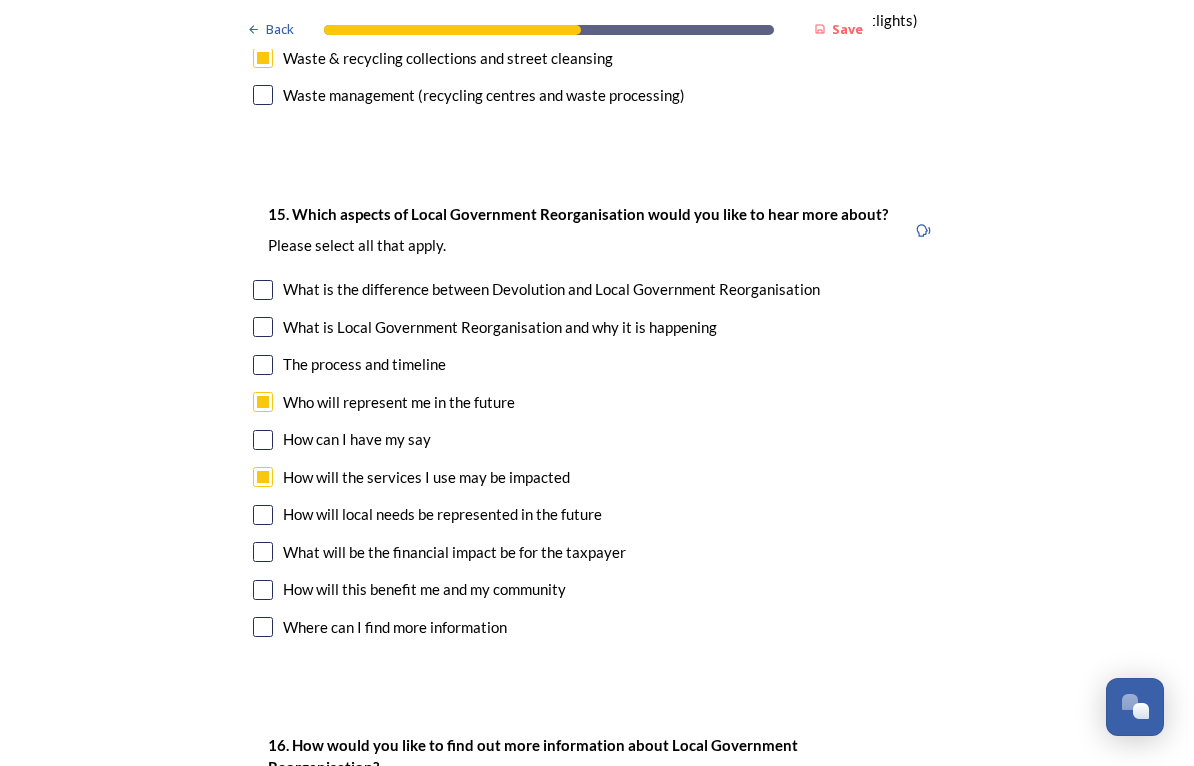 click on "What will be the financial impact be for the taxpayer" at bounding box center (454, 552) 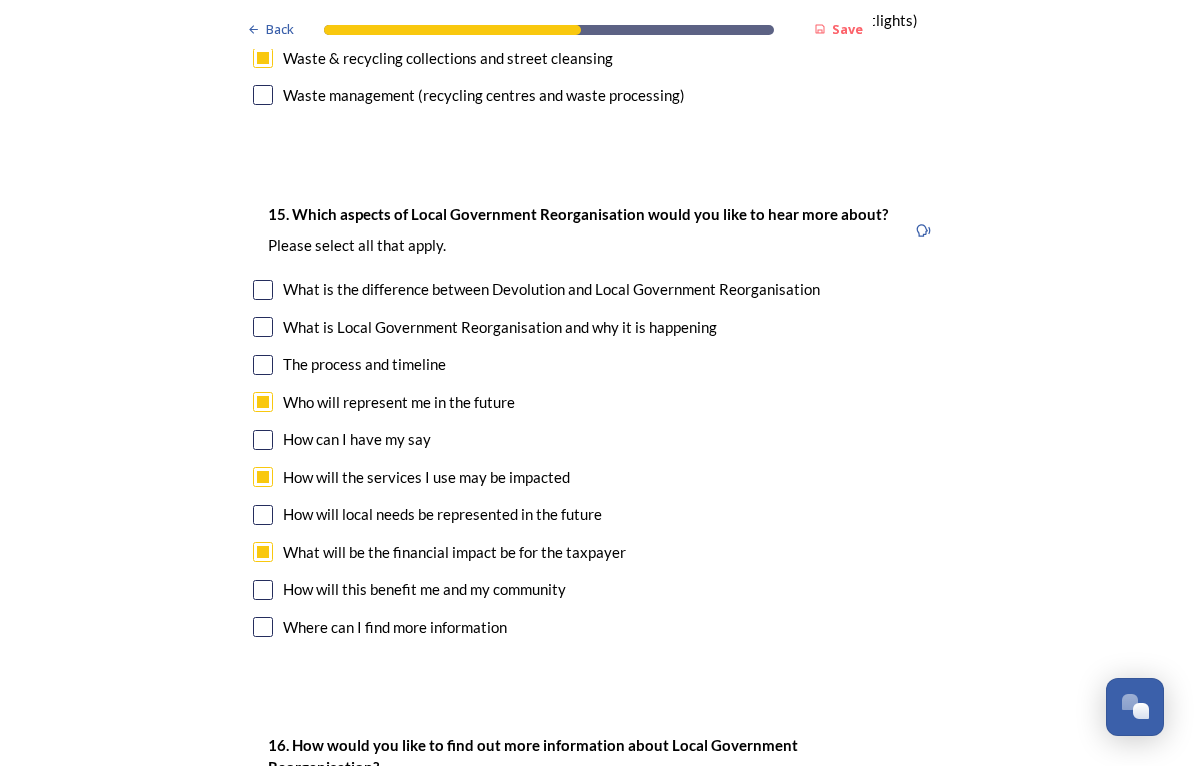 checkbox on "true" 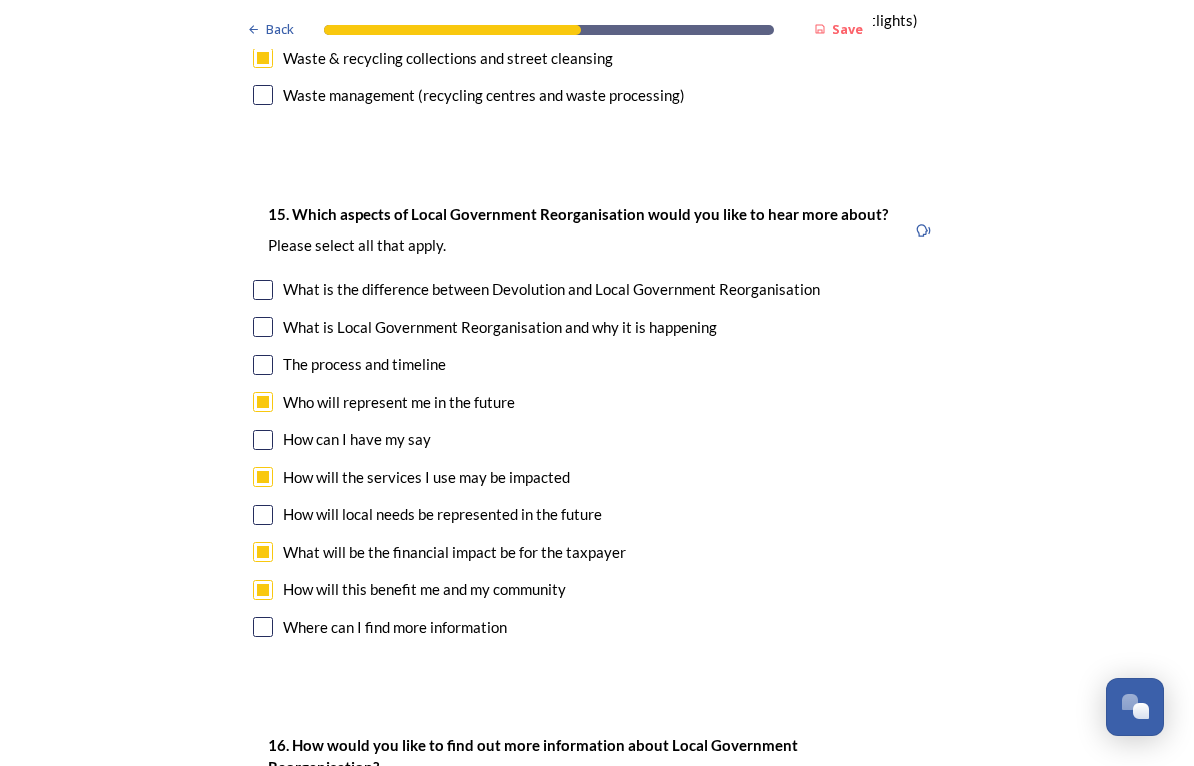 checkbox on "true" 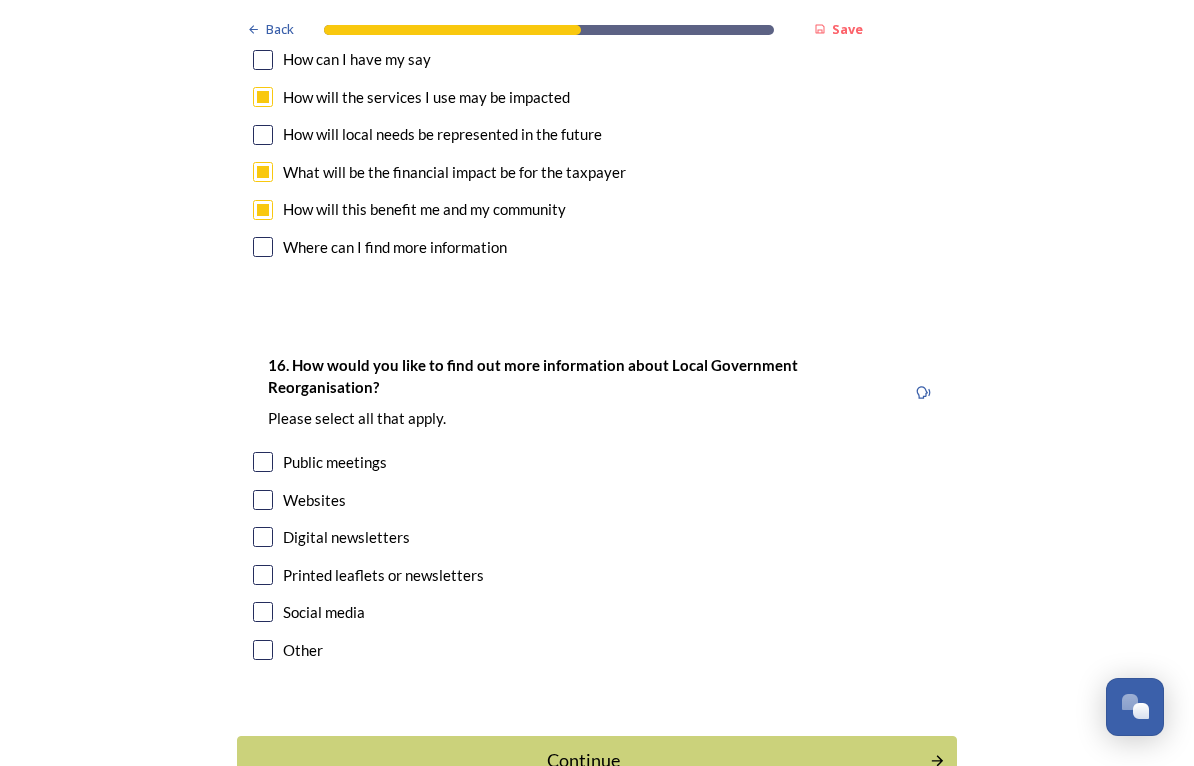 scroll, scrollTop: 5774, scrollLeft: 0, axis: vertical 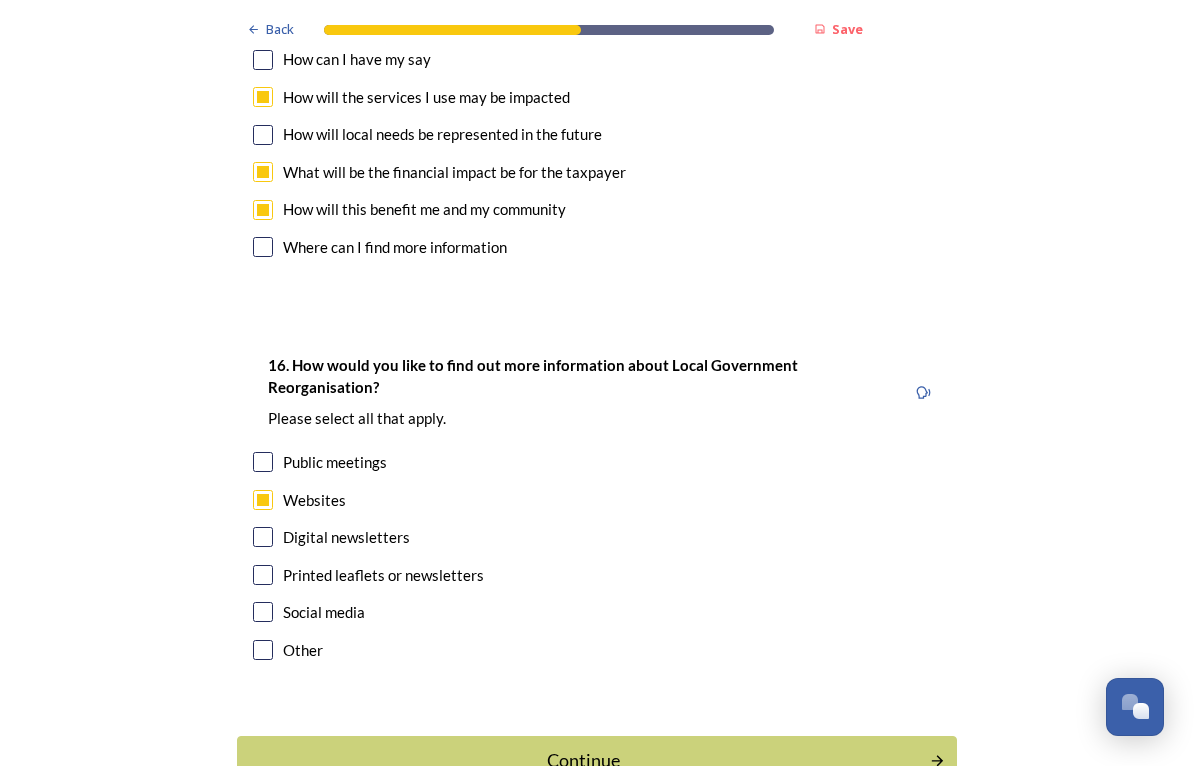 checkbox on "true" 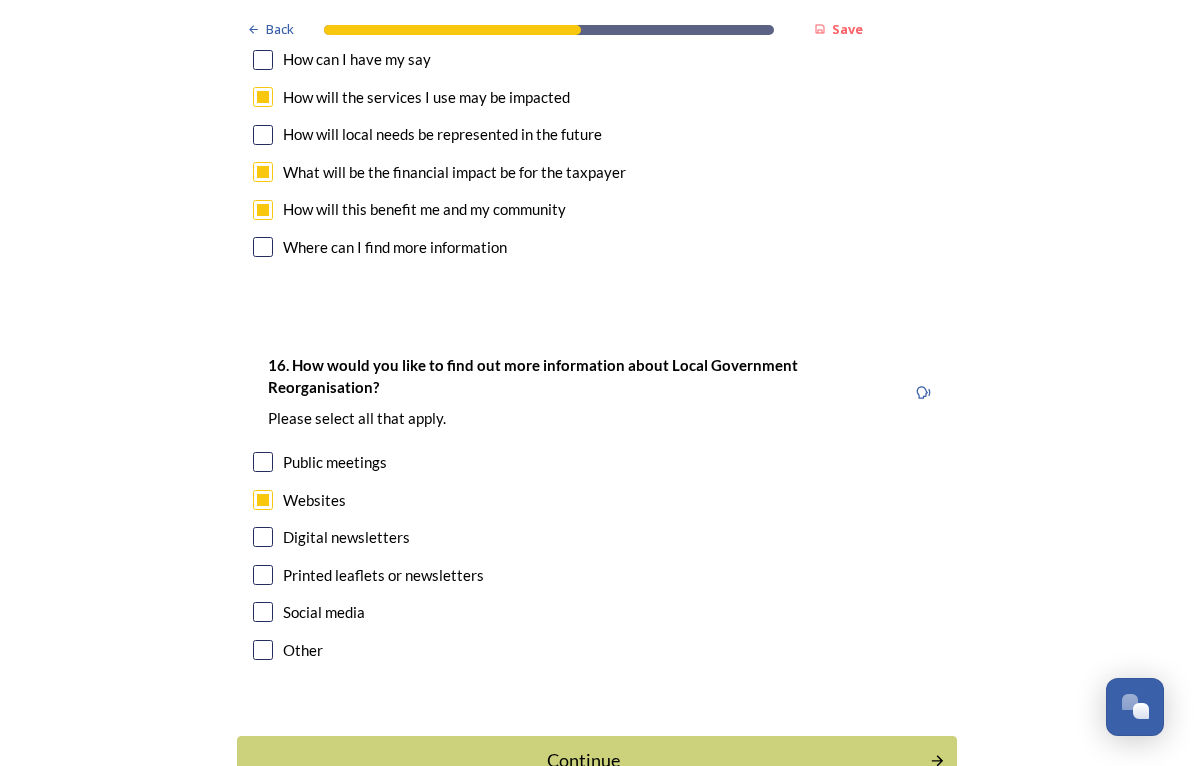 click on "Continue" at bounding box center (583, 760) 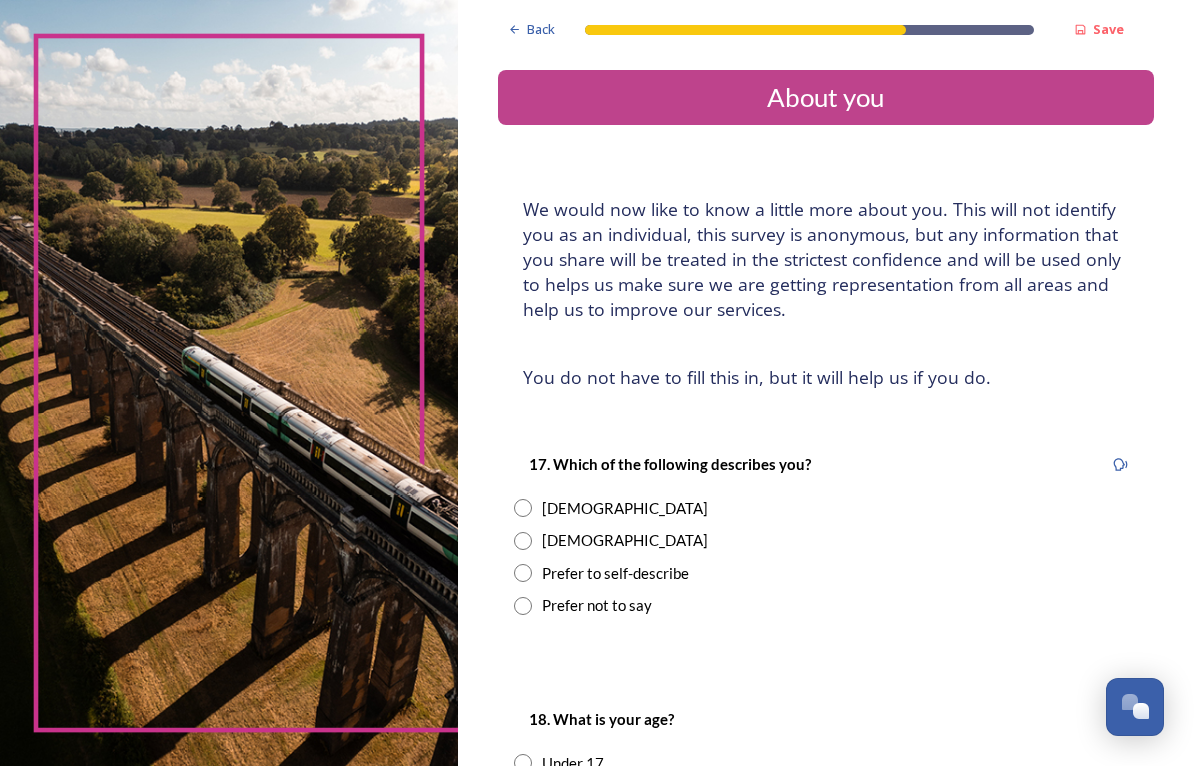 click at bounding box center [523, 541] 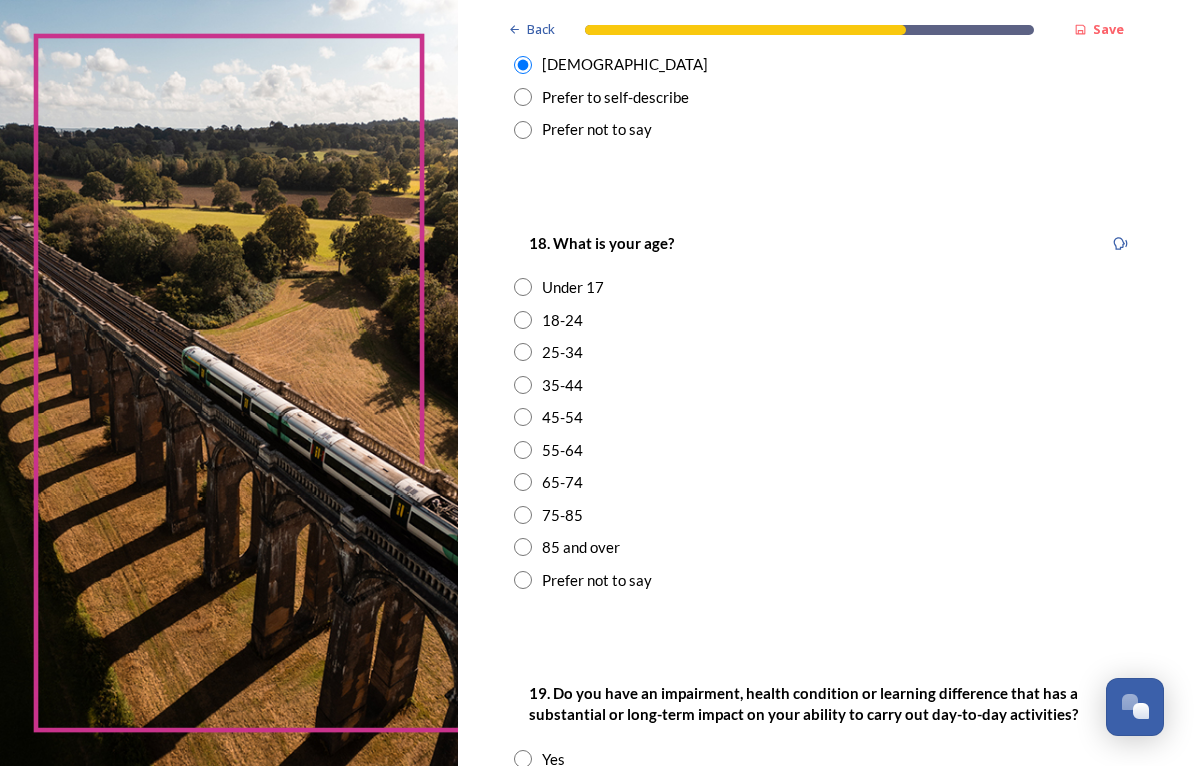 click at bounding box center [229, 383] 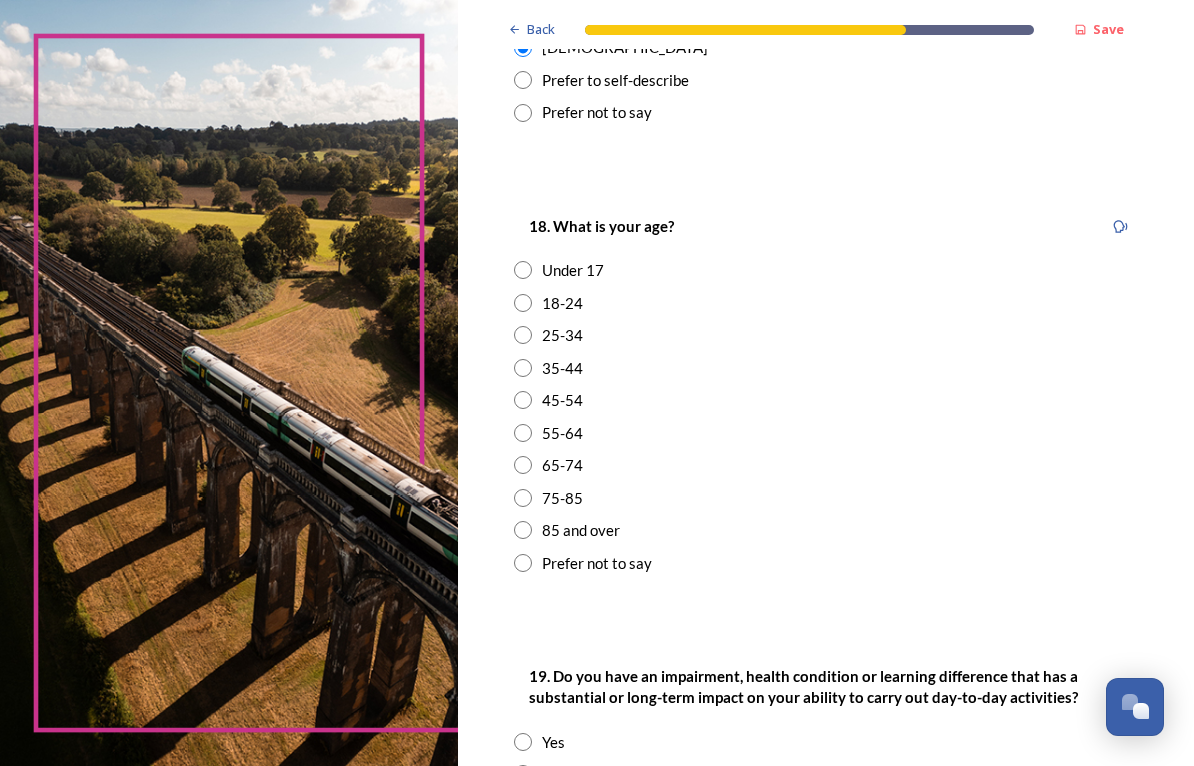 scroll, scrollTop: 494, scrollLeft: 0, axis: vertical 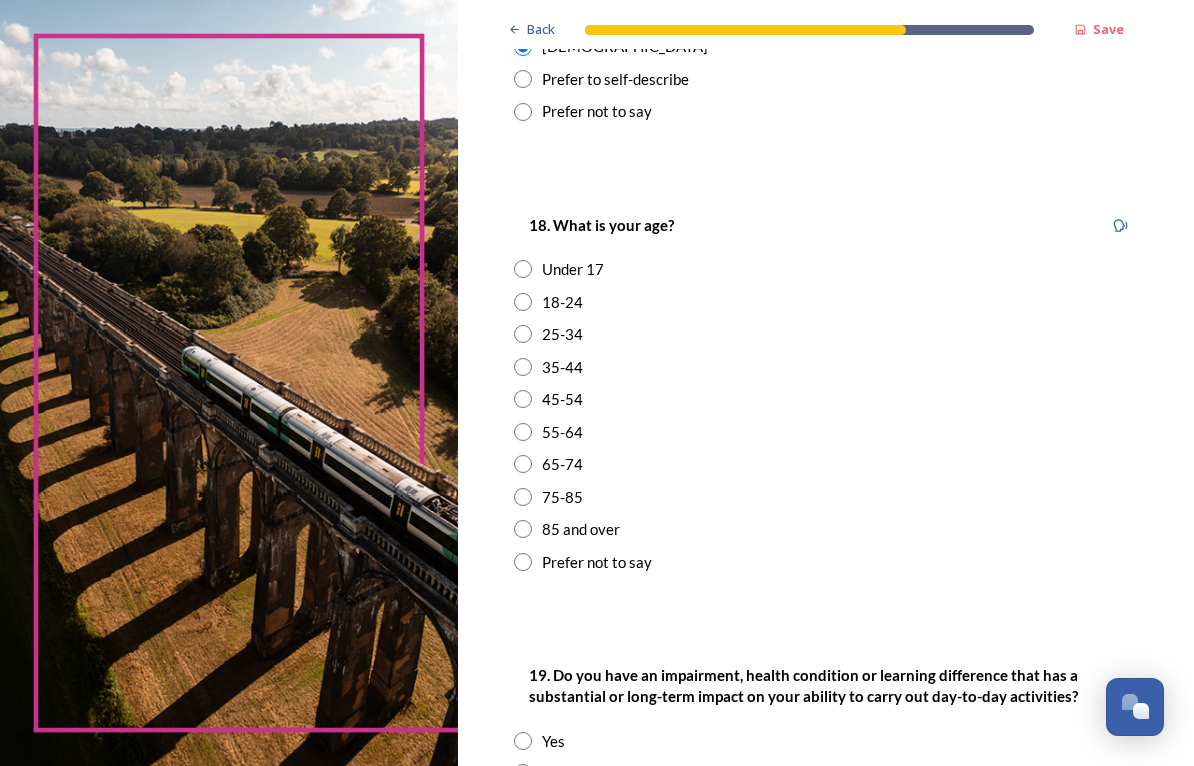 click on "65-74" at bounding box center (826, 464) 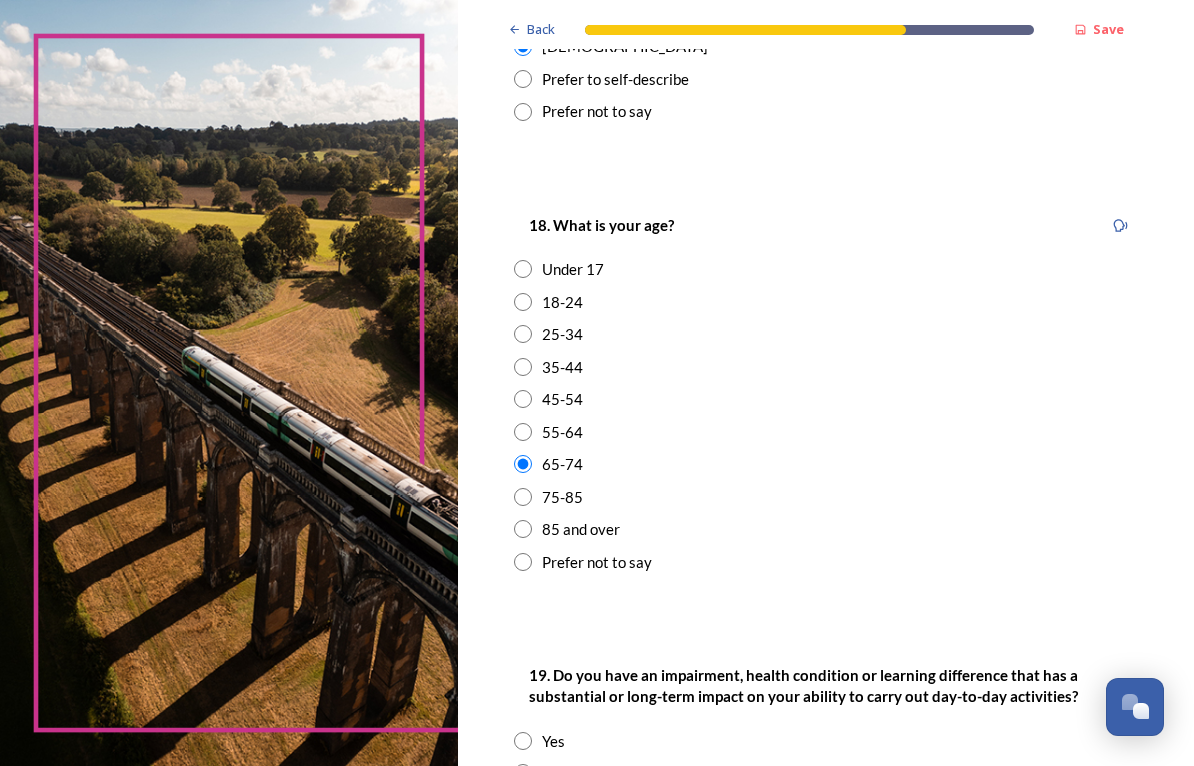 click on "Back Save About you We would now like to know a little more about you. This will not identify you as an individual, this survey is anonymous, but any information that you share will be treated in the strictest confidence and will be used only to helps us make sure we are getting representation from all areas and help us to improve our services.  ﻿You do not have to fill this in, but it will help us if you do. 17. Which of the following describes you?  Female Male Prefer to self-describe Prefer not to say 18. What is your age? Under 17 18-24 25-34 35-44 45-54 55-64 65-74 75-85 85 and over Prefer not to say 19. Do you have an impairment, health condition or learning difference that has a substantial or long-term impact on your ability to carry out day-to-day activities? Yes No Prefer not to say 20. What is your postcode? 250  characters remaining Continue   Back Powered by" at bounding box center (826, 383) 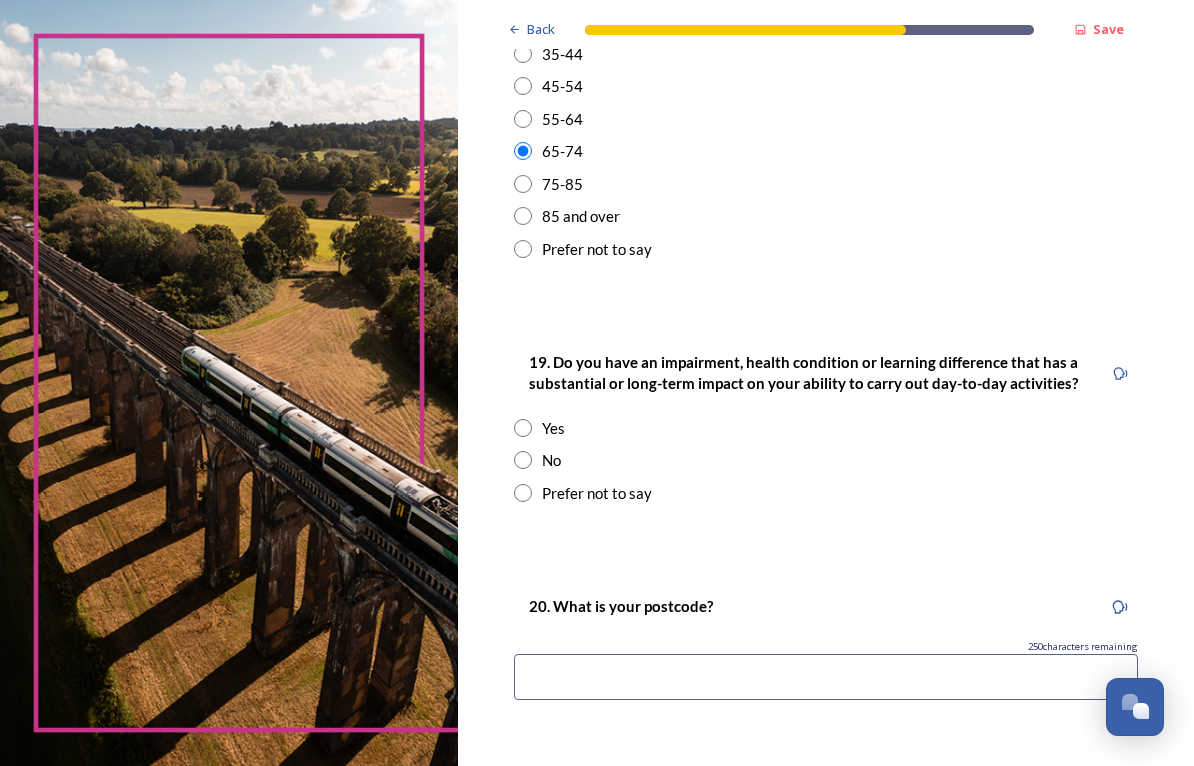 scroll, scrollTop: 807, scrollLeft: 0, axis: vertical 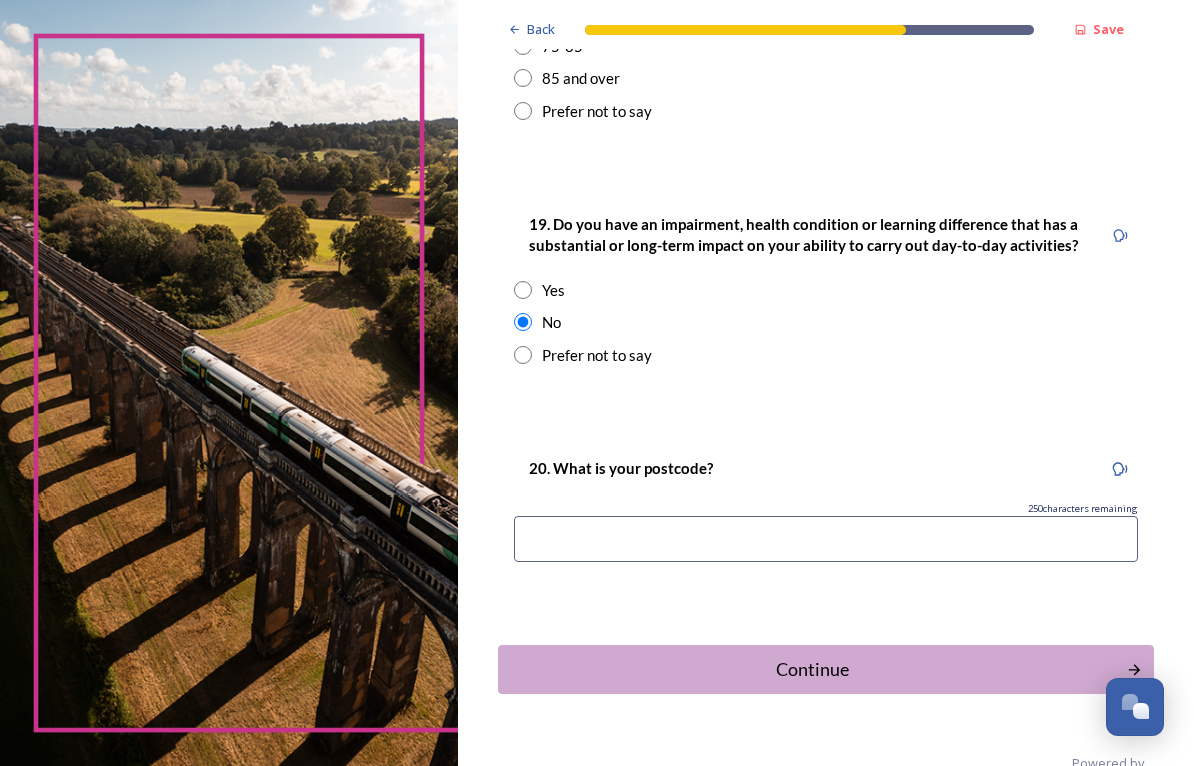 click at bounding box center [826, 539] 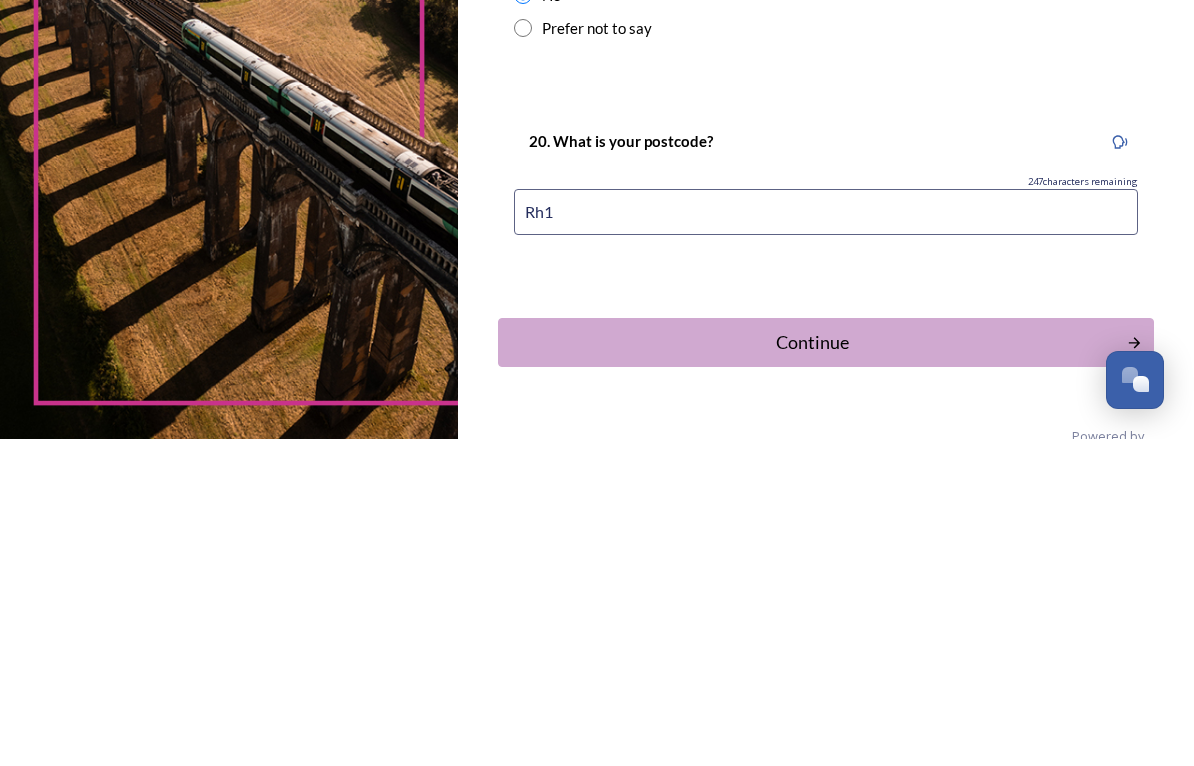 type on "Rh14" 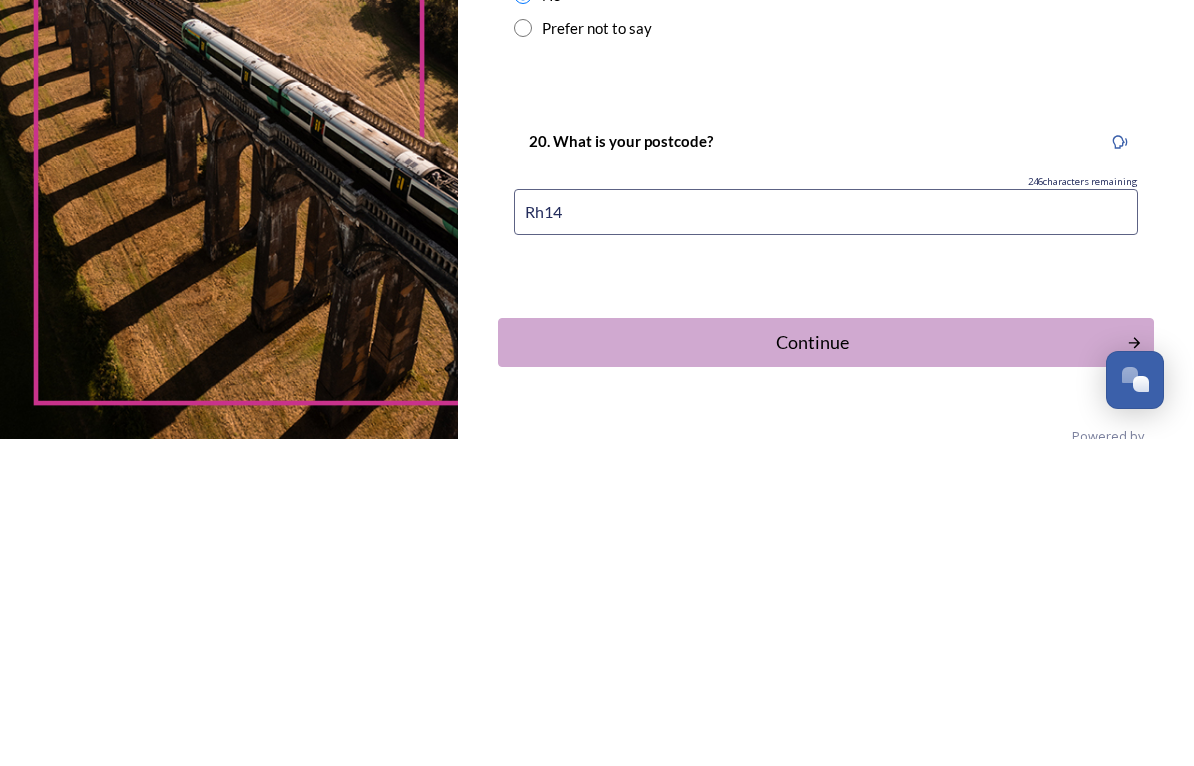 click on "Continue" at bounding box center (812, 669) 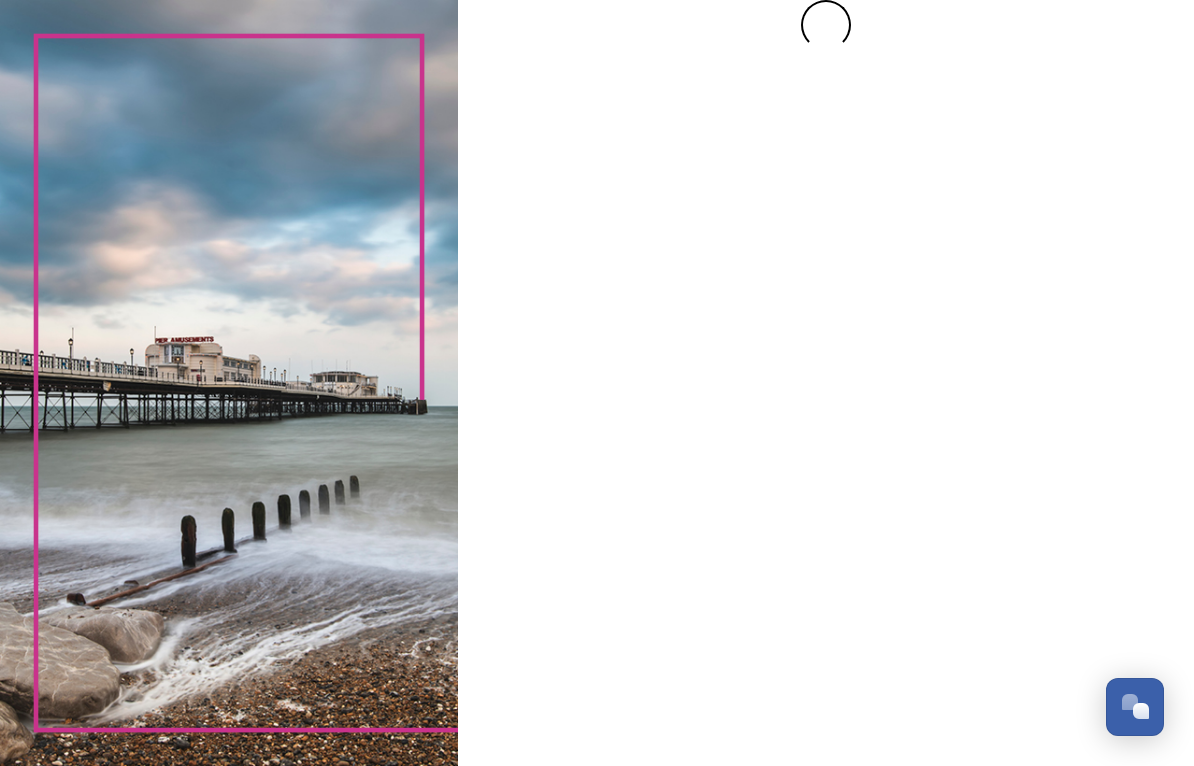 scroll, scrollTop: 0, scrollLeft: 0, axis: both 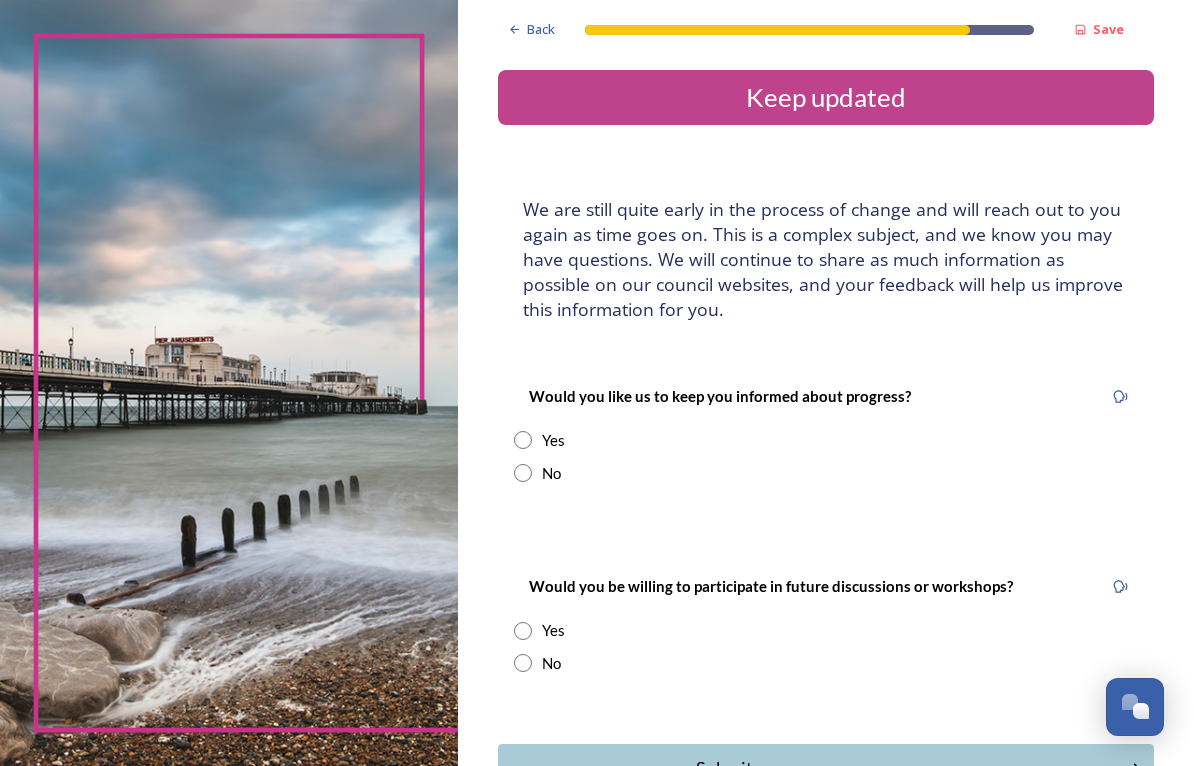 click at bounding box center (523, 440) 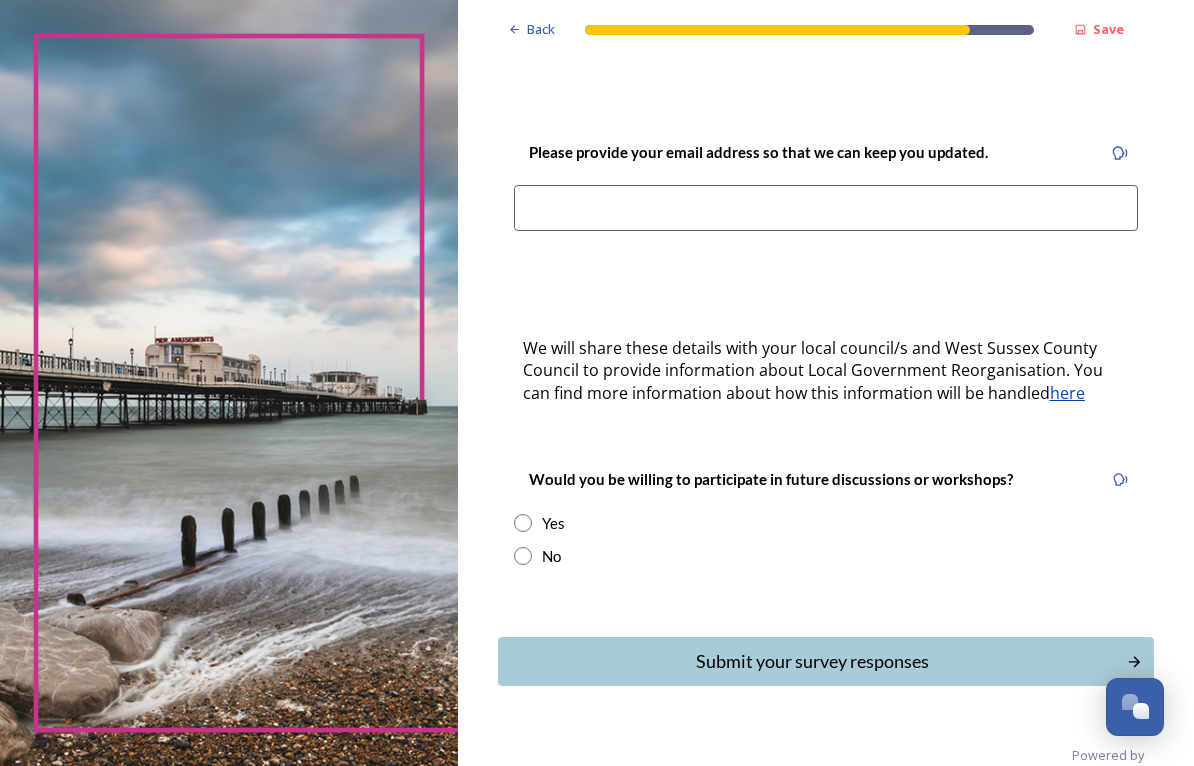scroll, scrollTop: 433, scrollLeft: 0, axis: vertical 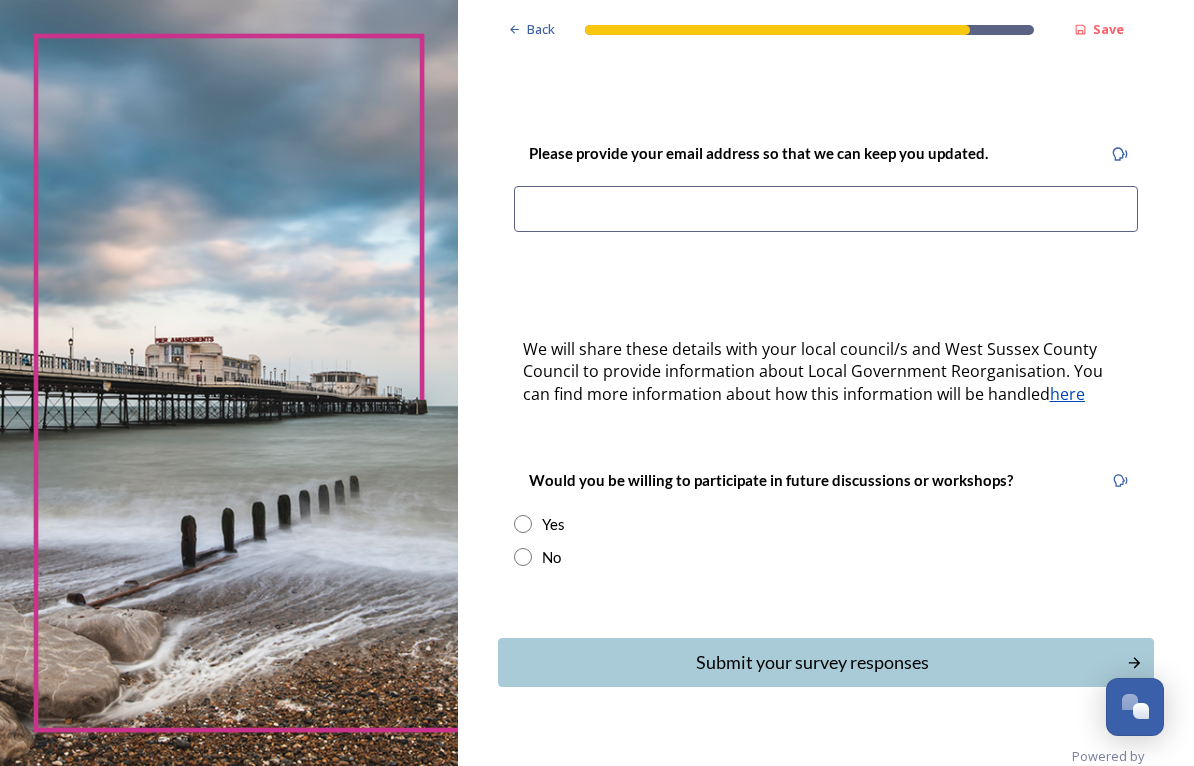 click on "Submit your survey responses" at bounding box center [812, 662] 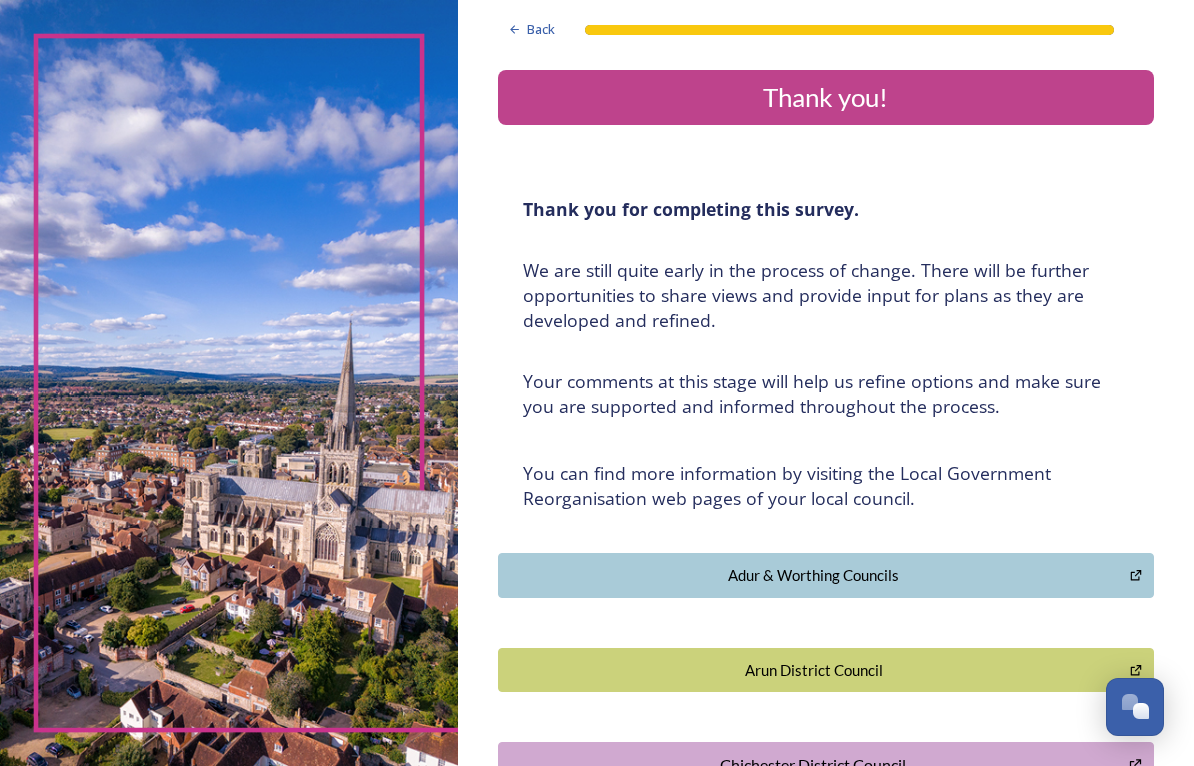 scroll, scrollTop: 0, scrollLeft: 0, axis: both 